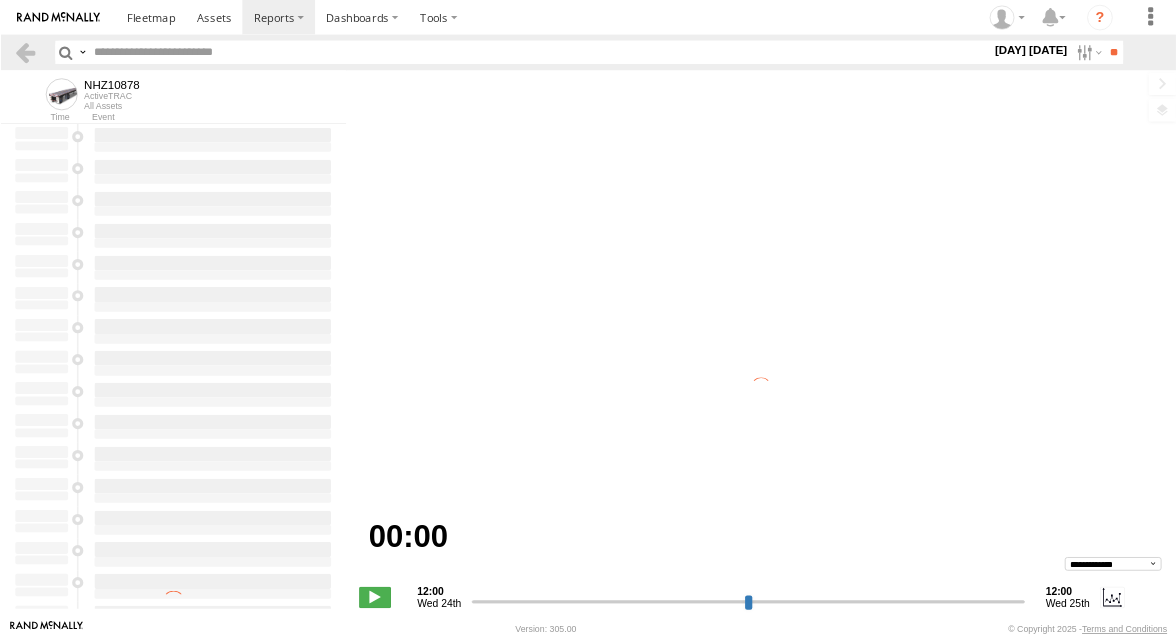scroll, scrollTop: 0, scrollLeft: 0, axis: both 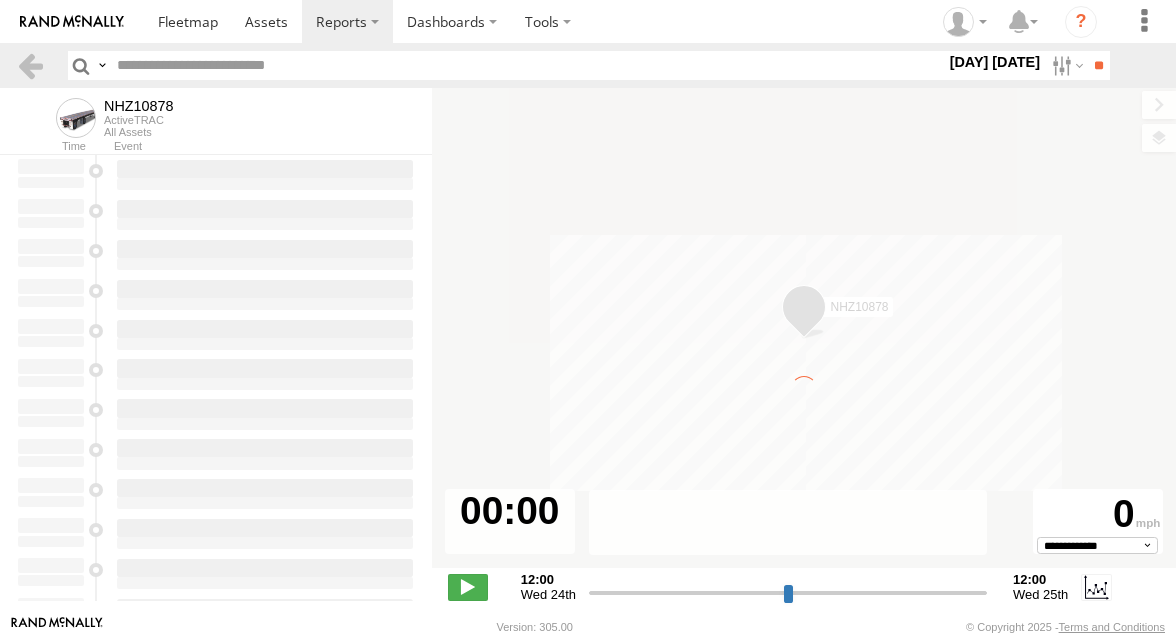 type on "**********" 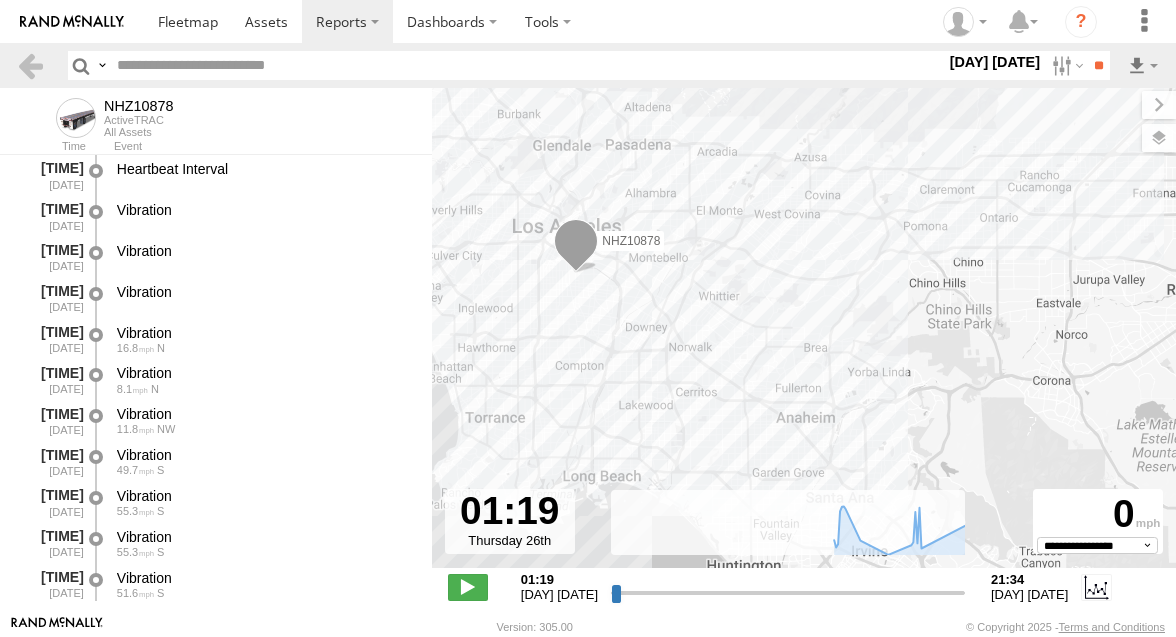 click at bounding box center (527, 65) 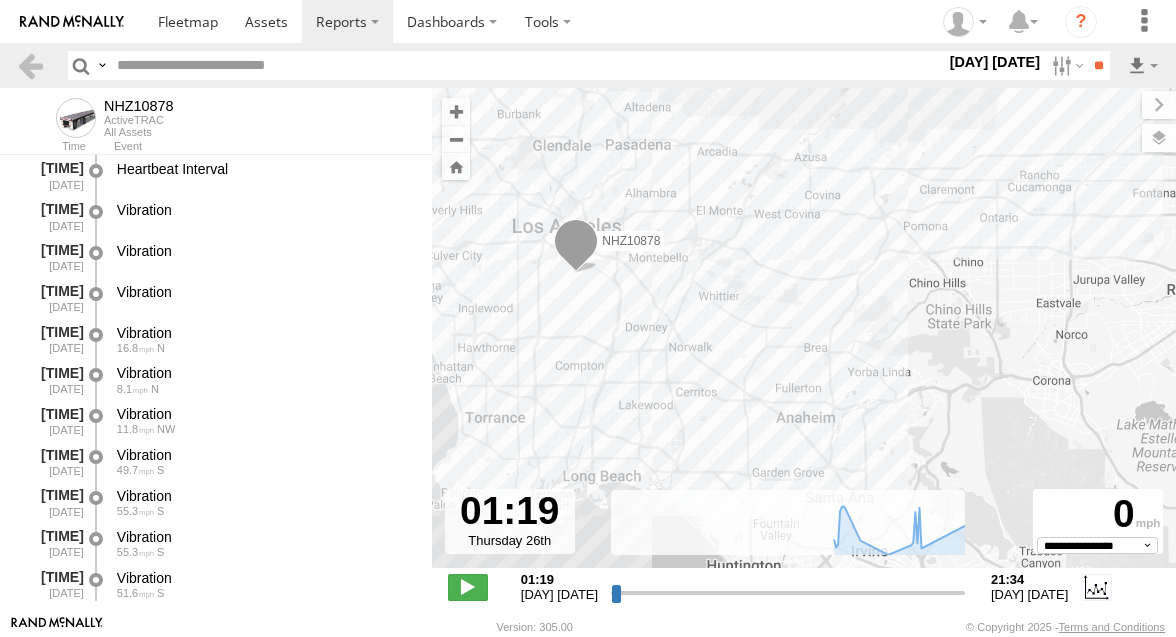 paste on "********" 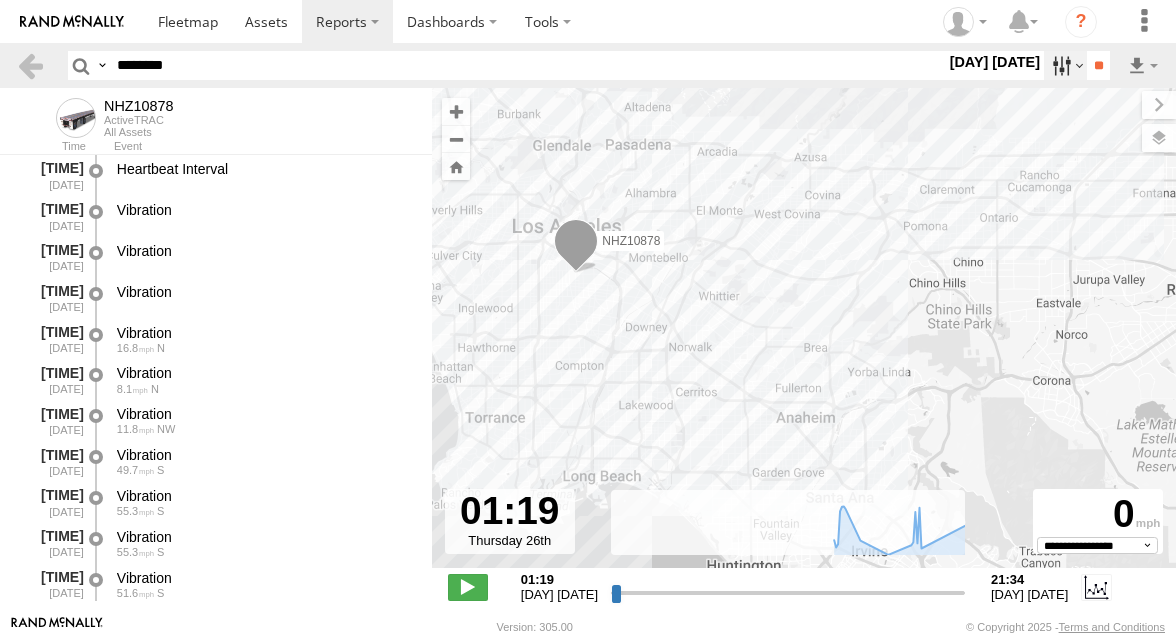 type on "********" 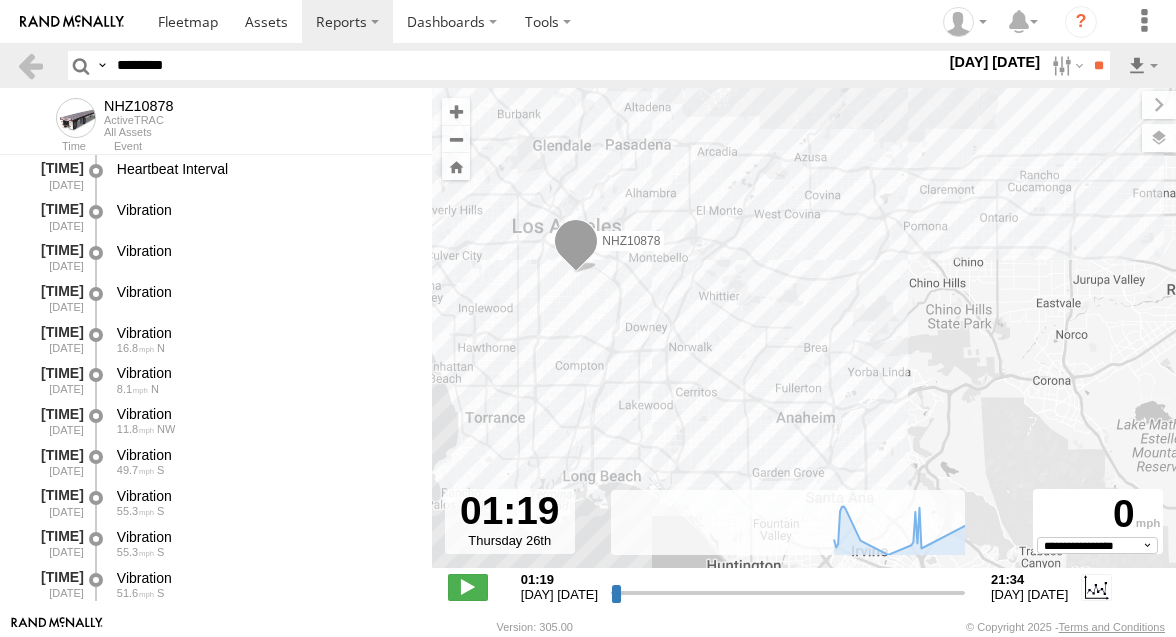 click at bounding box center [0, 0] 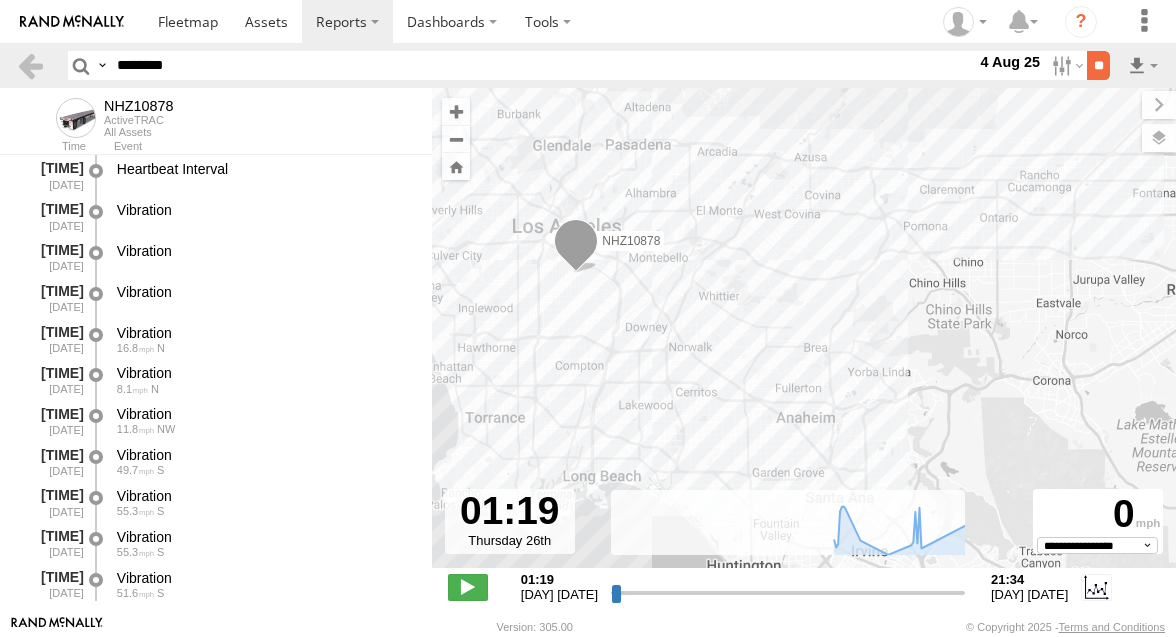 click on "**" at bounding box center (1098, 65) 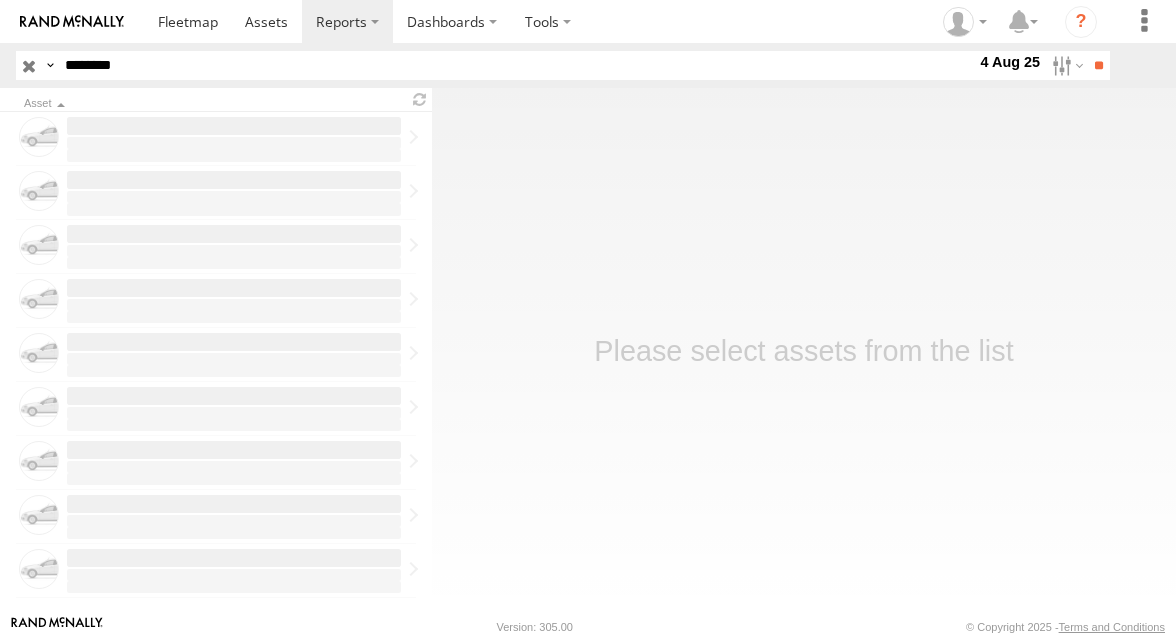 scroll, scrollTop: 0, scrollLeft: 0, axis: both 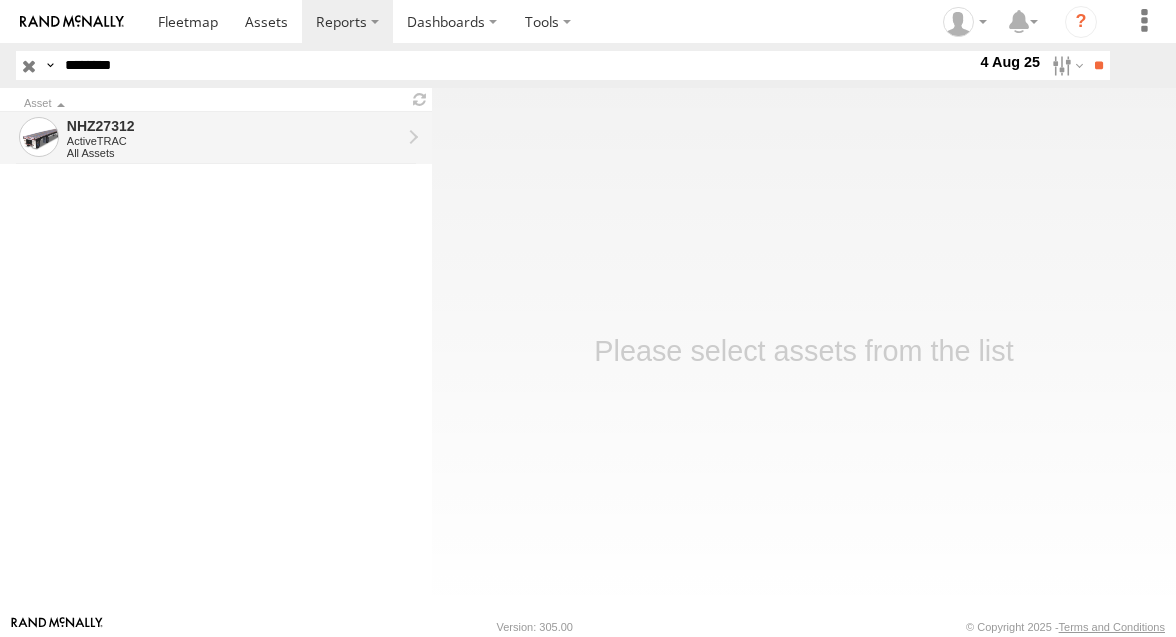 click on "NHZ27312" at bounding box center (234, 126) 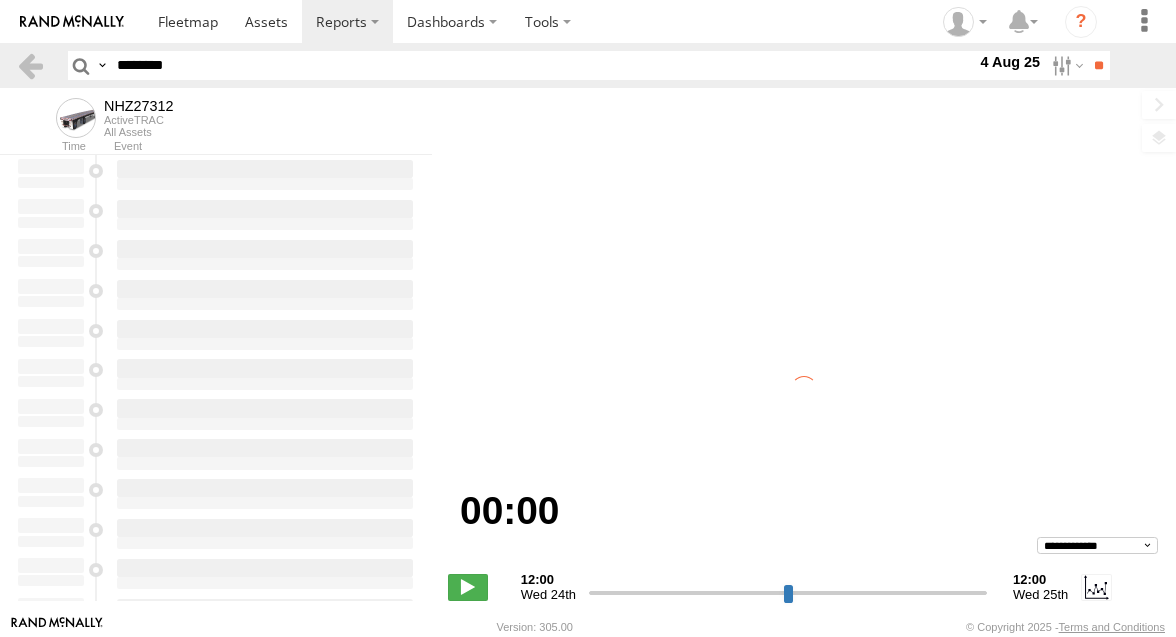 scroll, scrollTop: 0, scrollLeft: 0, axis: both 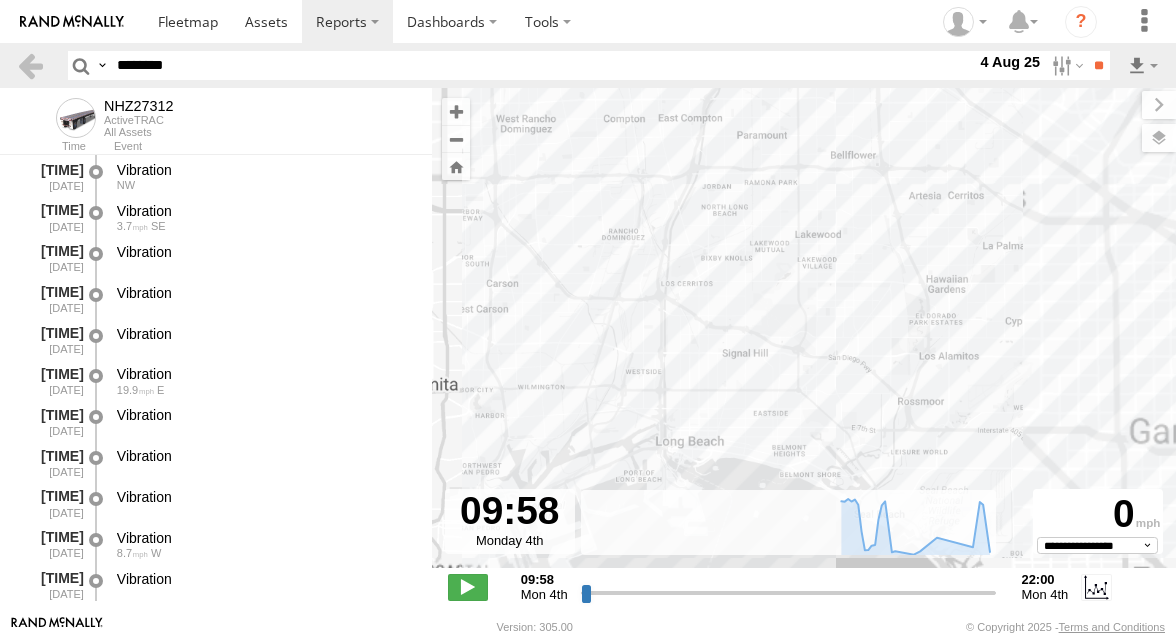 drag, startPoint x: 556, startPoint y: 428, endPoint x: 601, endPoint y: 330, distance: 107.837845 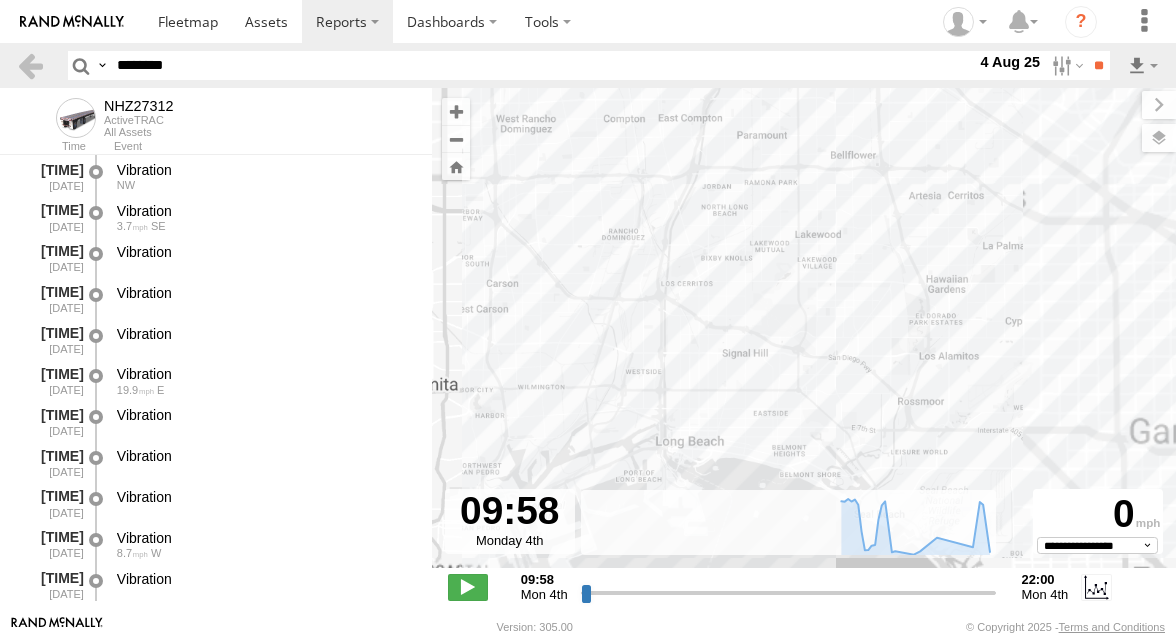 click on "NHZ27312" at bounding box center (804, 338) 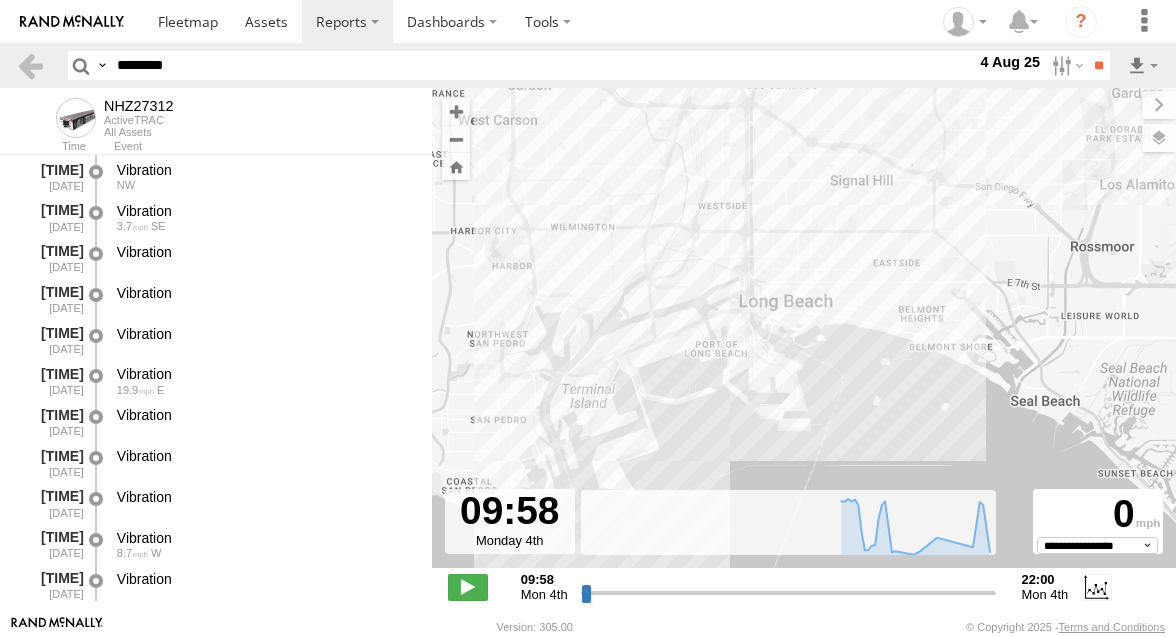drag, startPoint x: 501, startPoint y: 375, endPoint x: 563, endPoint y: 373, distance: 62.03225 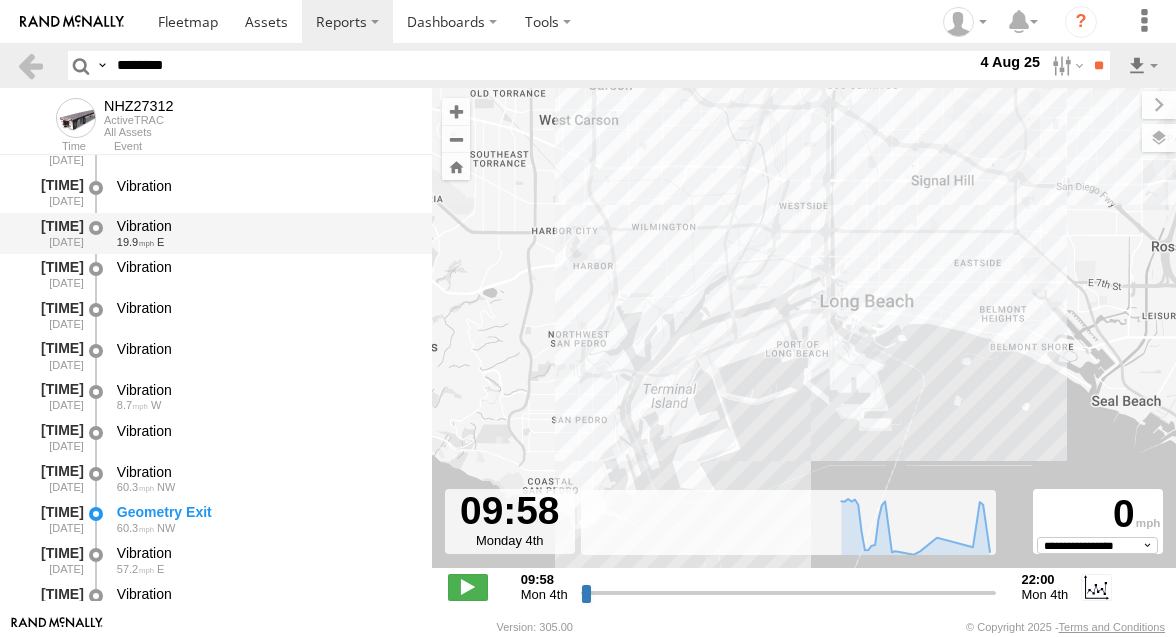 scroll, scrollTop: 1300, scrollLeft: 0, axis: vertical 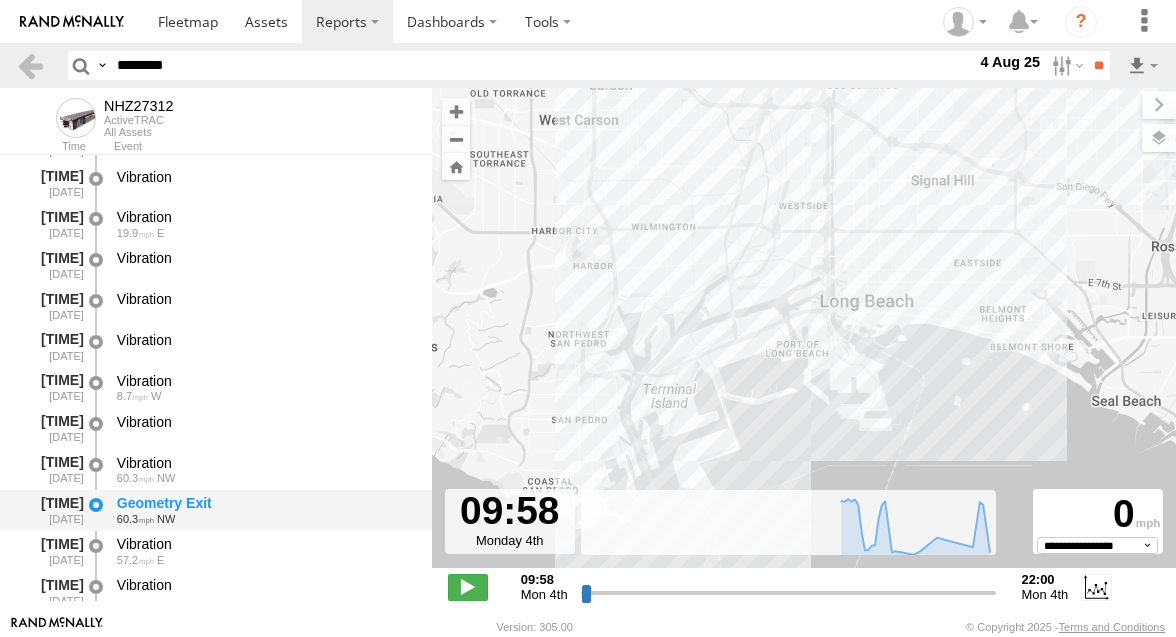 click on "Geometry Exit" at bounding box center [265, 503] 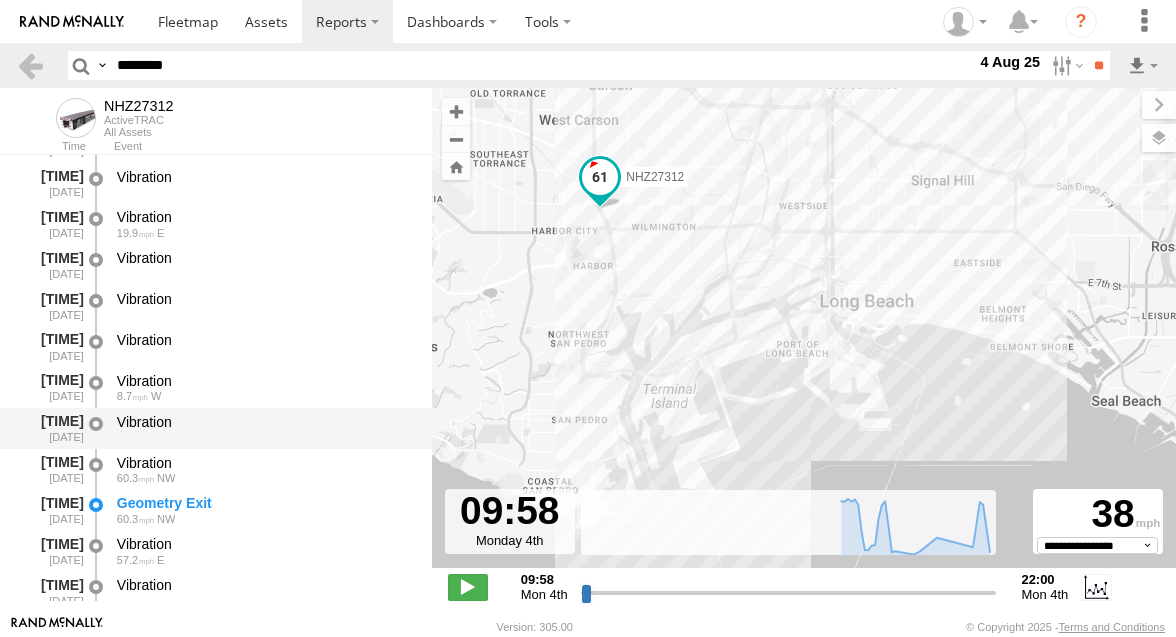 click on "Vibration" at bounding box center (265, 422) 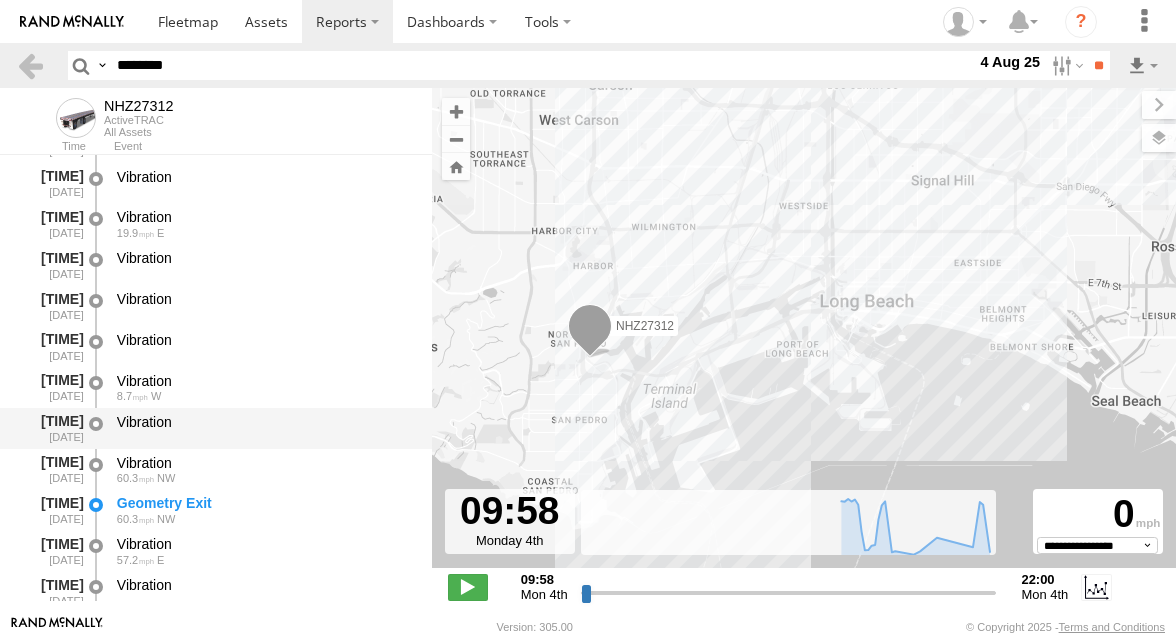 click on "Vibration" at bounding box center [265, 422] 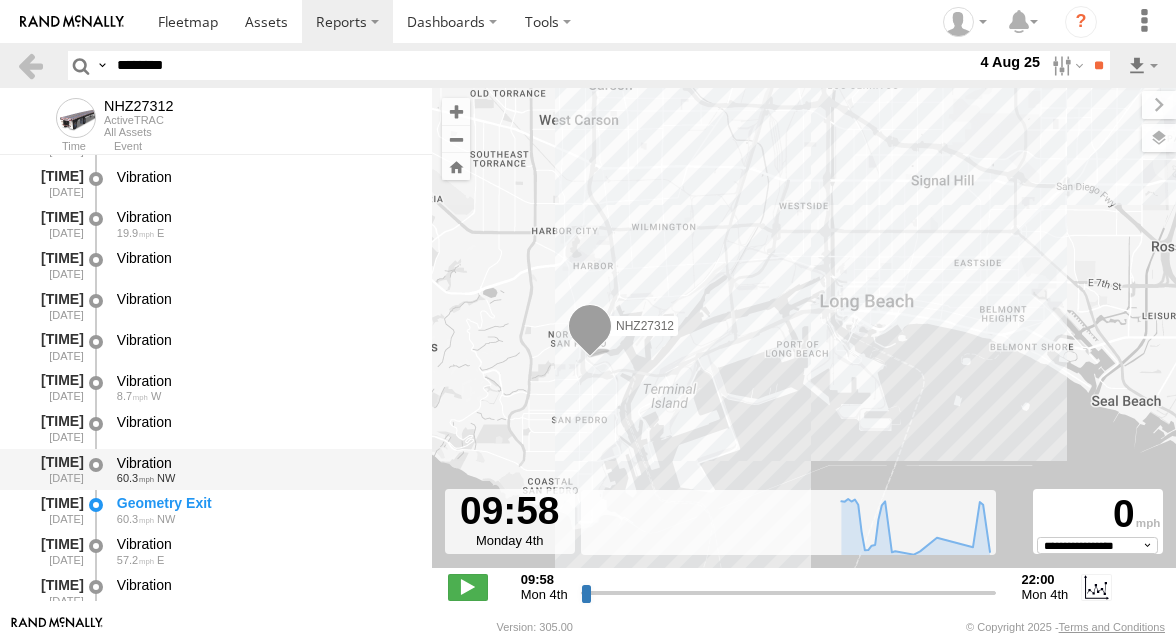 click on "Vibration" at bounding box center (265, 463) 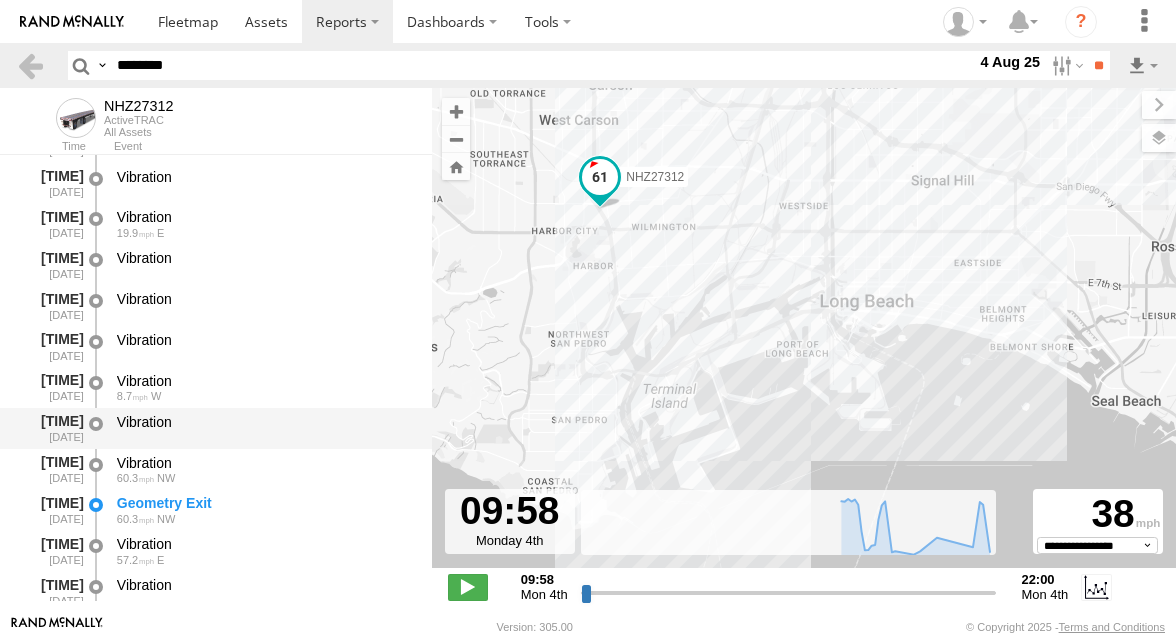 click on "Vibration" at bounding box center [265, 428] 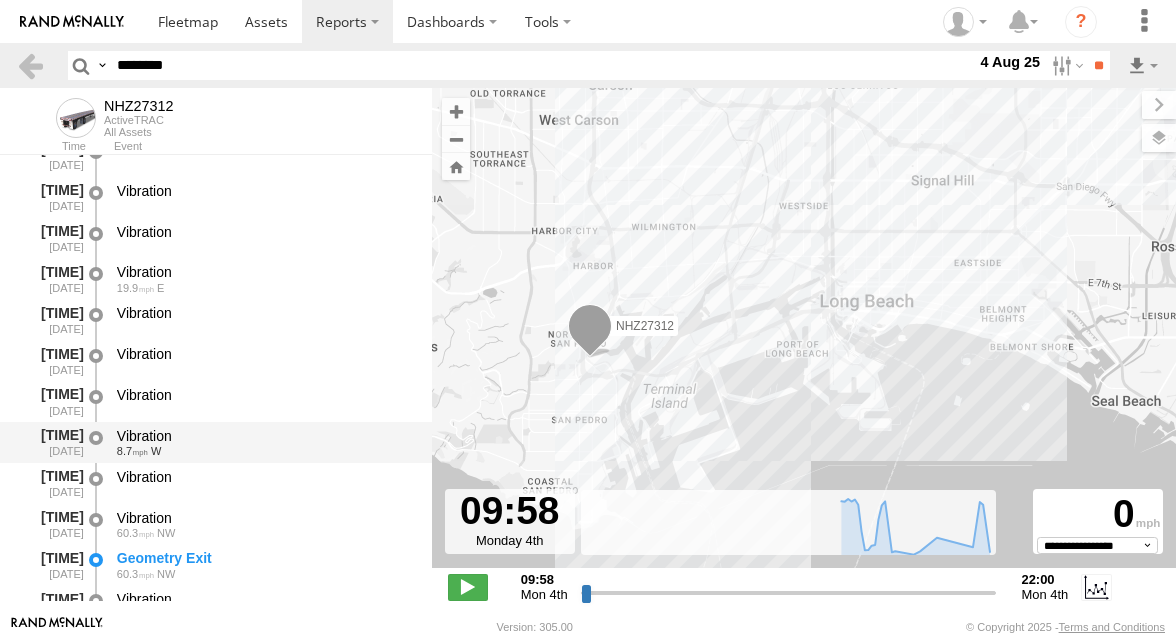 scroll, scrollTop: 1232, scrollLeft: 0, axis: vertical 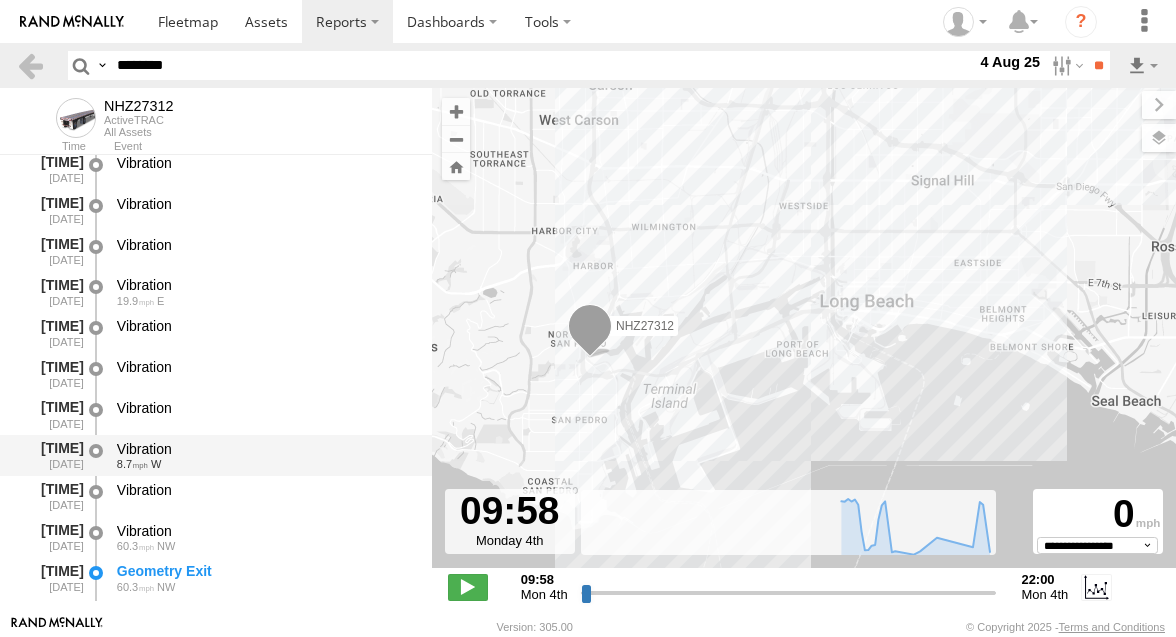 click on "Vibration" at bounding box center [265, 414] 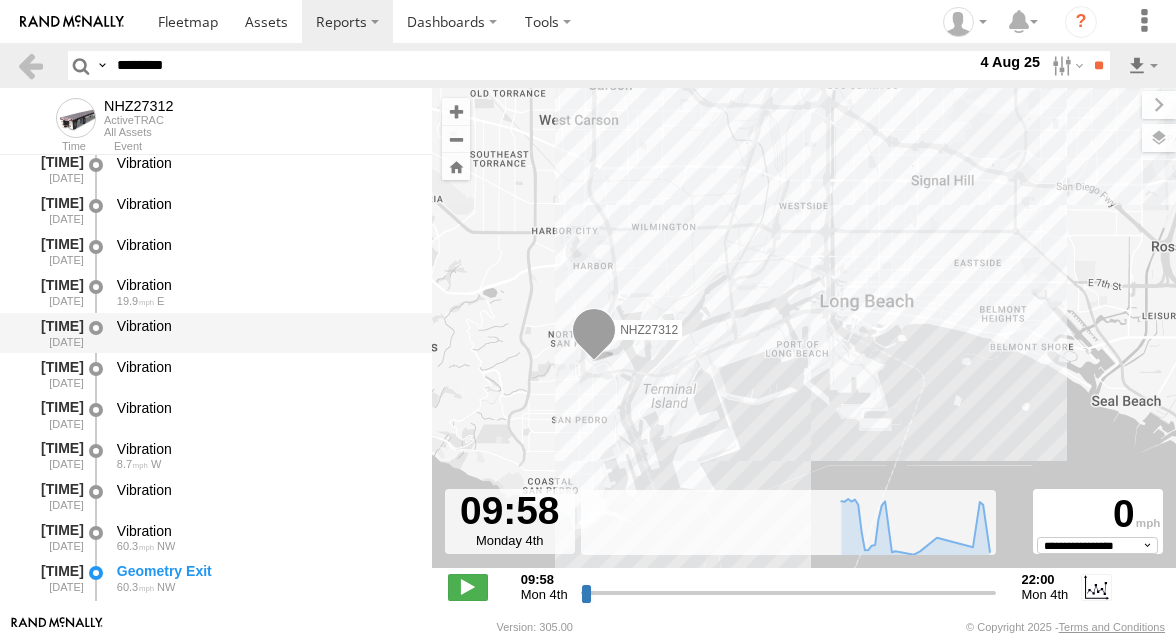 click on "[TIME] [DATE]
Vibration" at bounding box center (216, 333) 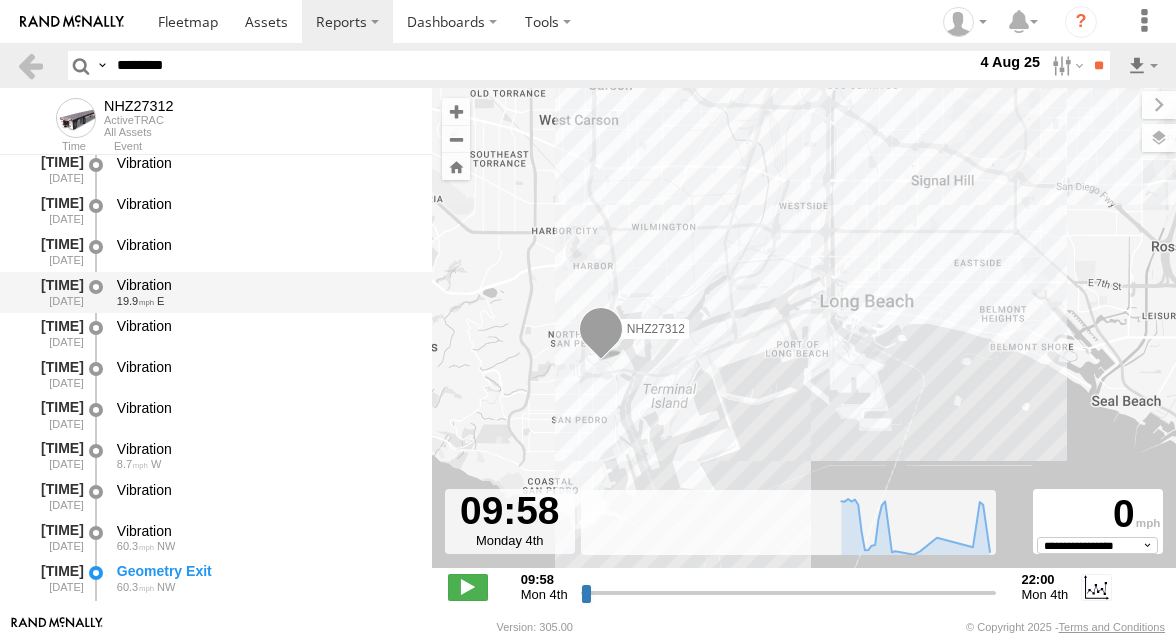 click on "[TIME] [DATE]
Vibration
19.9
E" at bounding box center [216, 292] 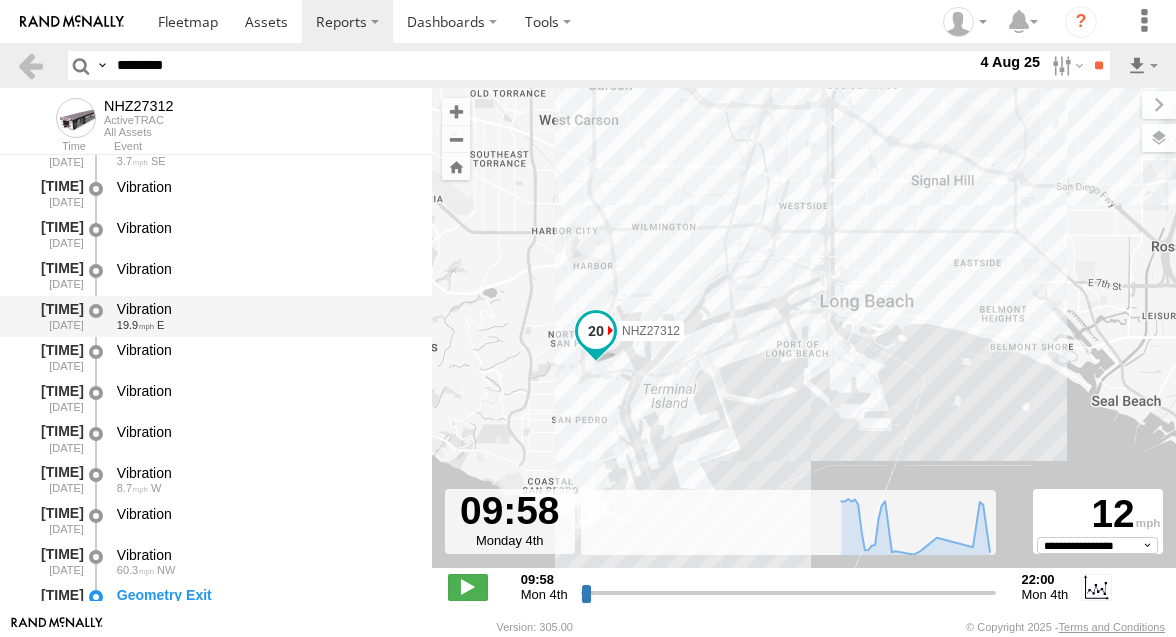 scroll, scrollTop: 1204, scrollLeft: 0, axis: vertical 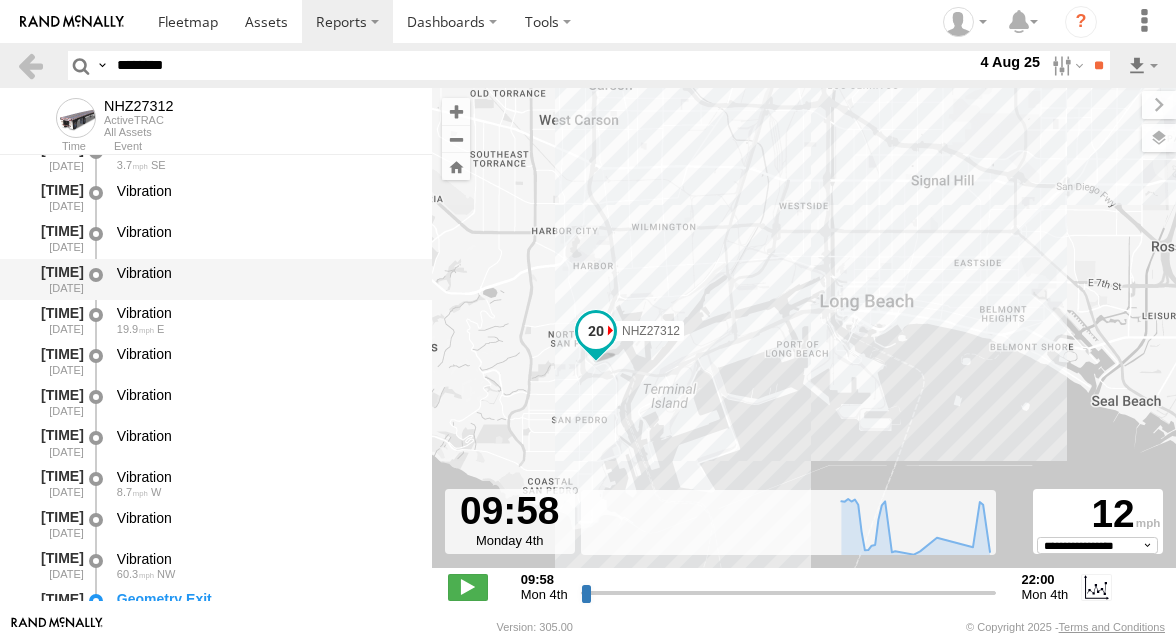 click on "Vibration" at bounding box center (265, 273) 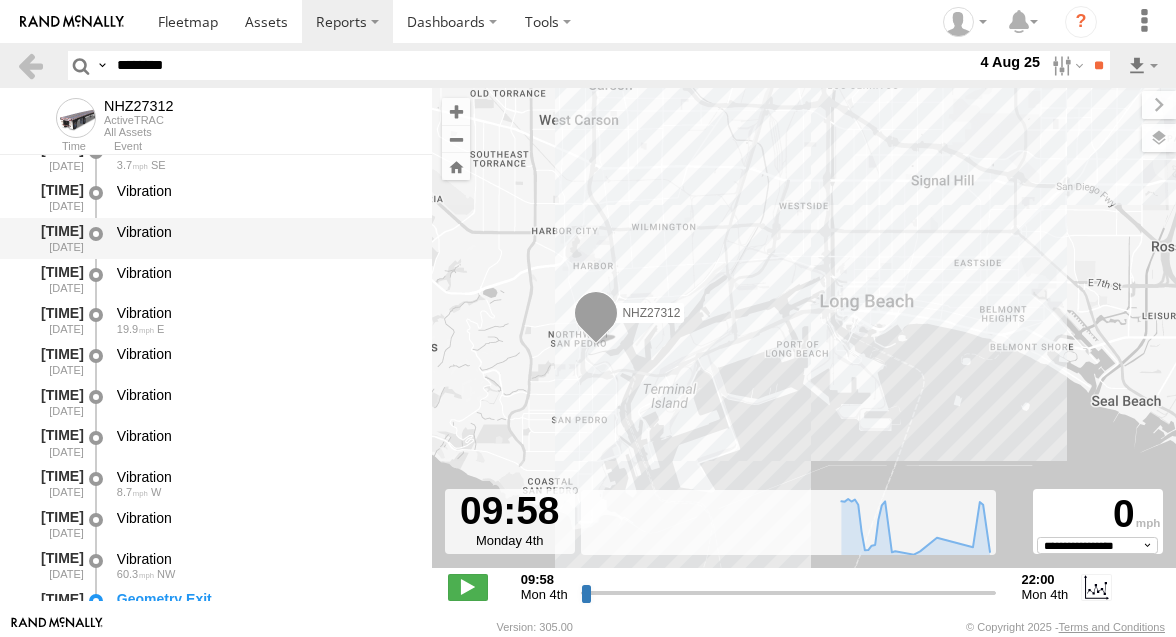 click on "Vibration" at bounding box center [265, 232] 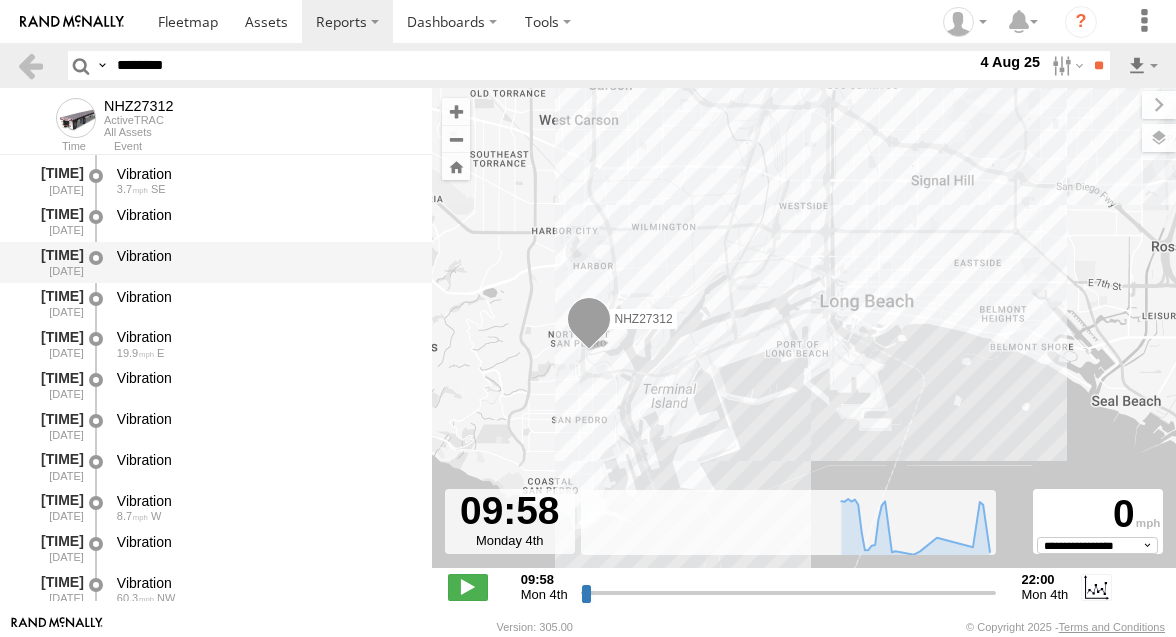 scroll, scrollTop: 1178, scrollLeft: 0, axis: vertical 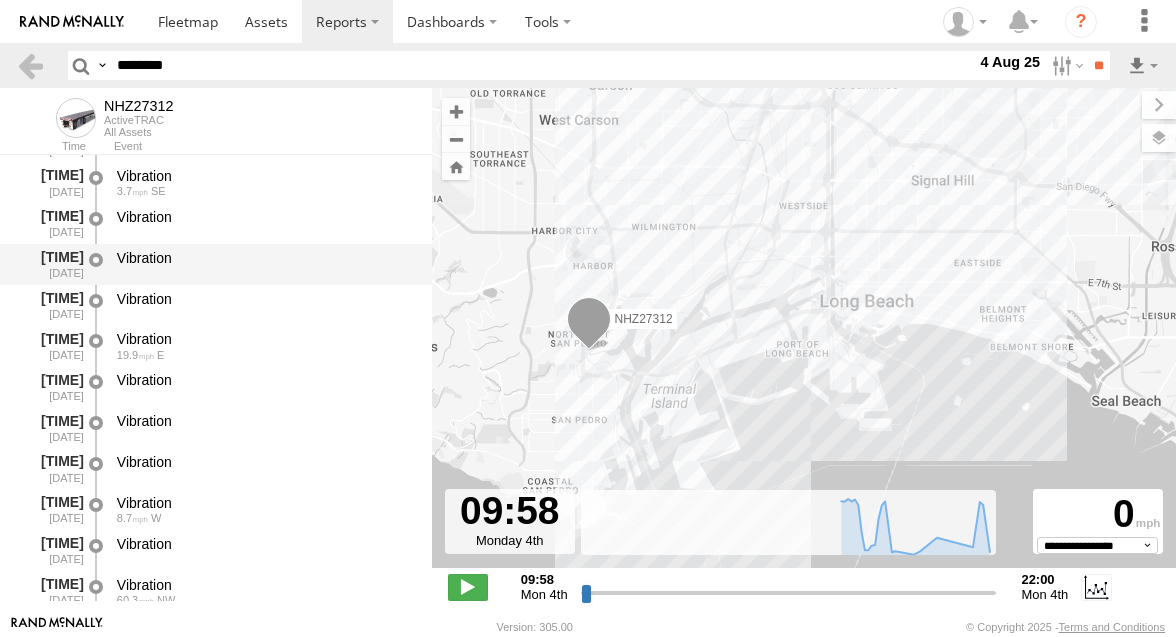 click on "Vibration" at bounding box center [265, 223] 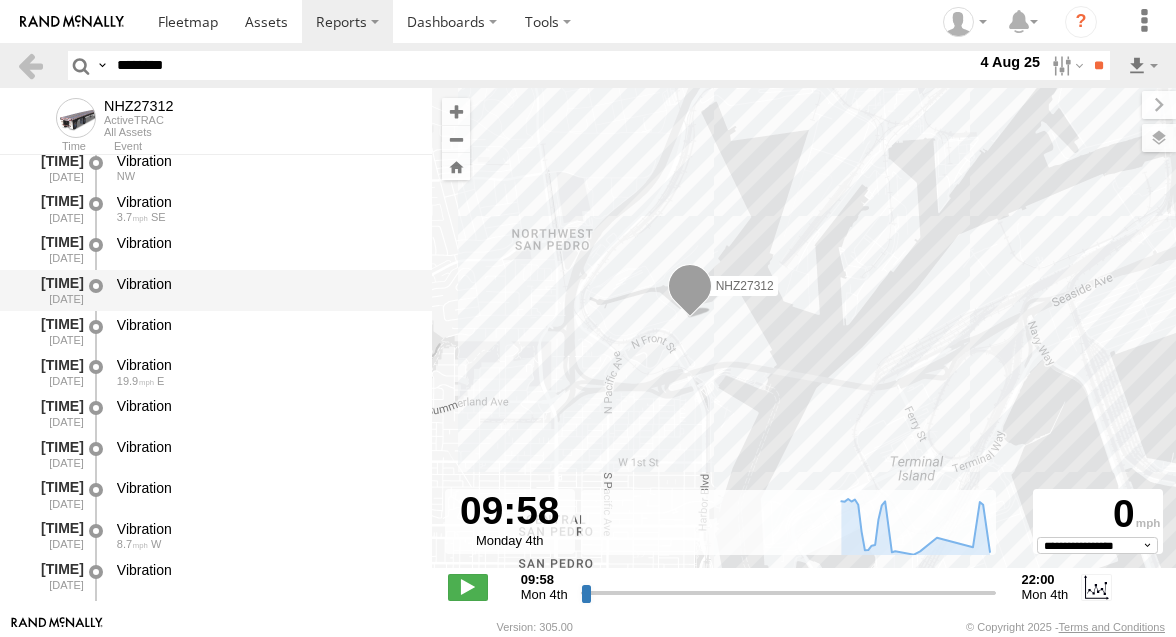 scroll, scrollTop: 1120, scrollLeft: 0, axis: vertical 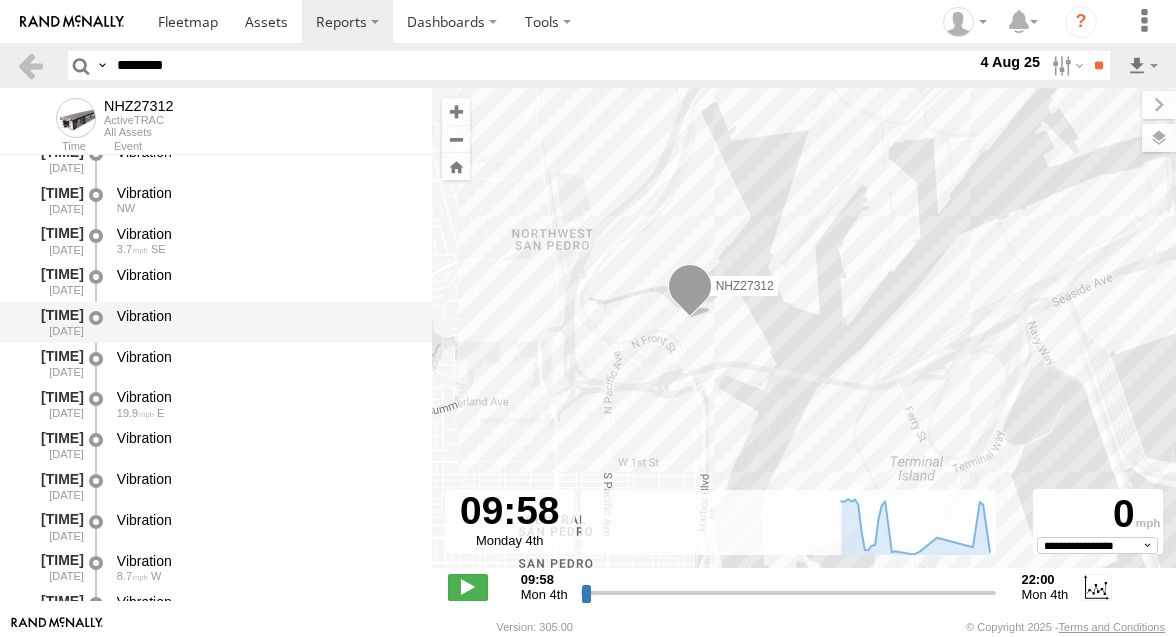 click on "Vibration" at bounding box center (265, 275) 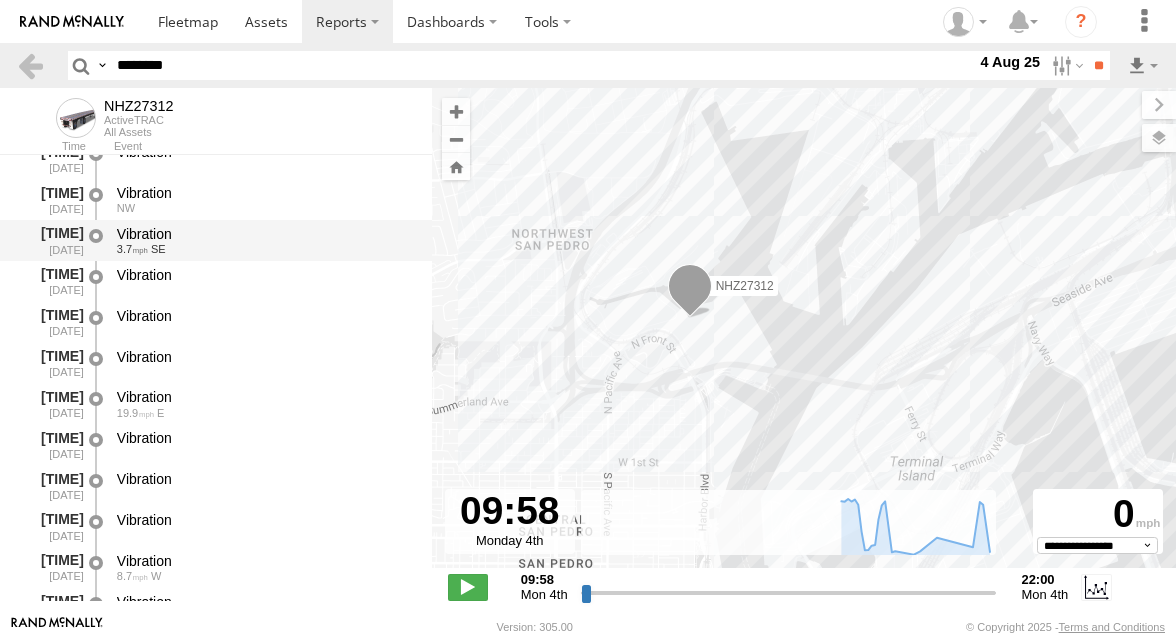 click on "Vibration" at bounding box center (265, 234) 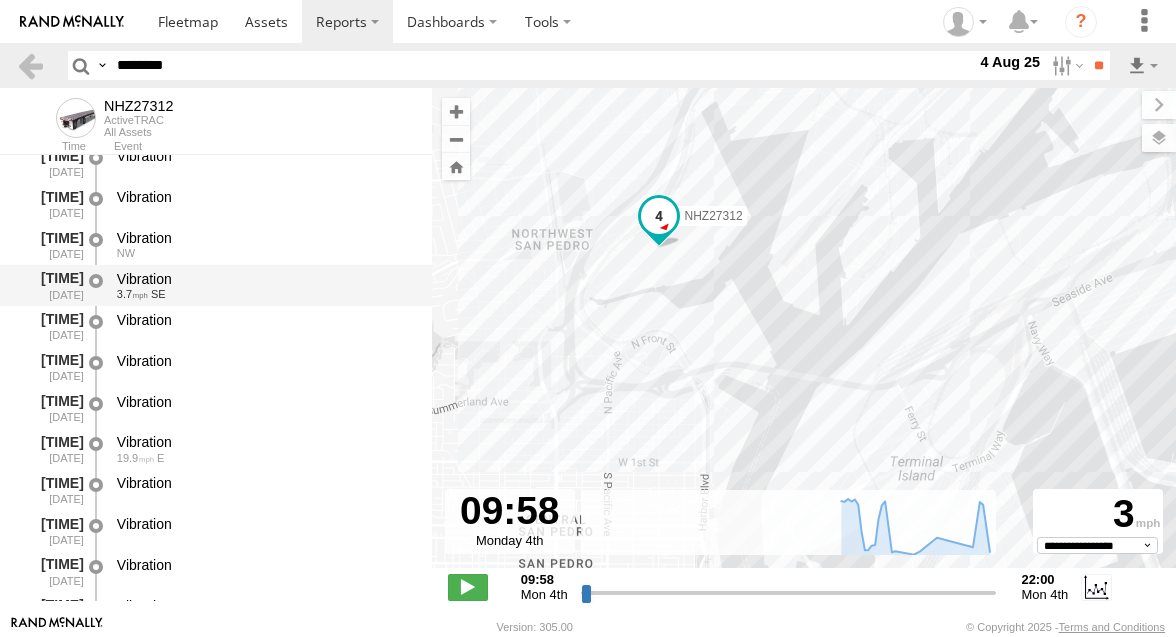 click on "Vibration" at bounding box center [265, 238] 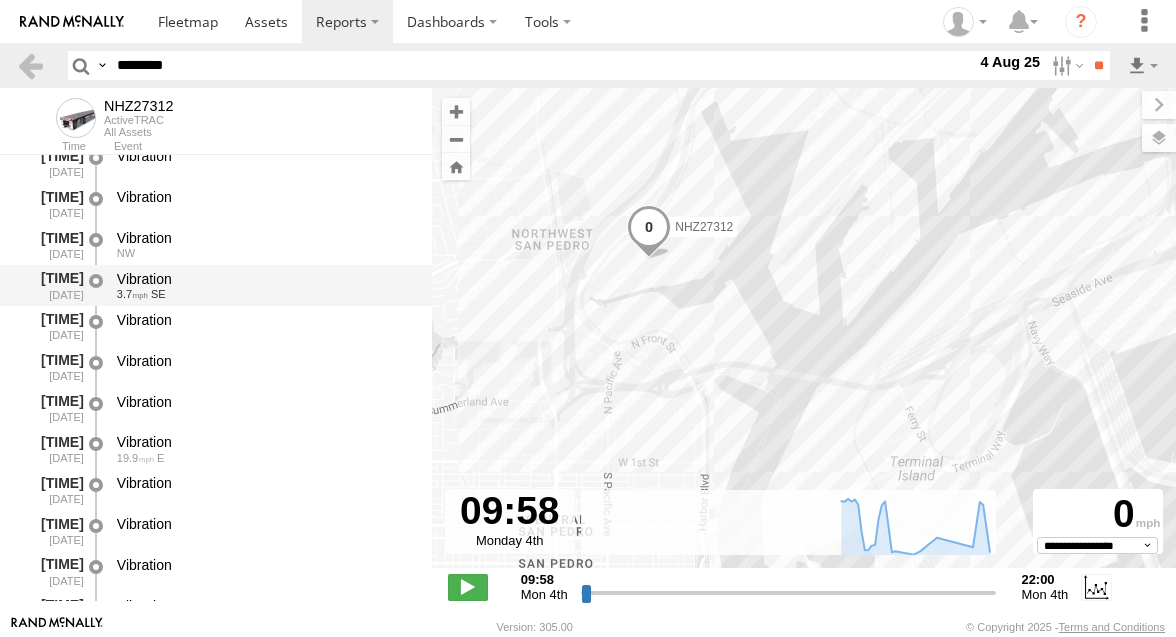 scroll, scrollTop: 1040, scrollLeft: 0, axis: vertical 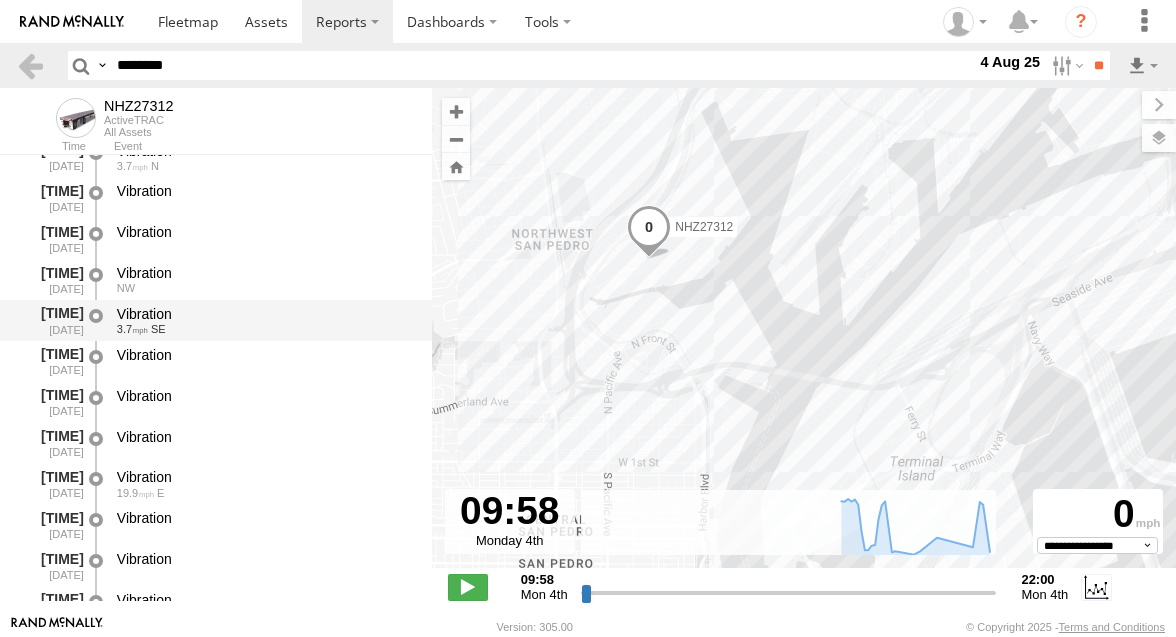 click on "Vibration" at bounding box center [265, 239] 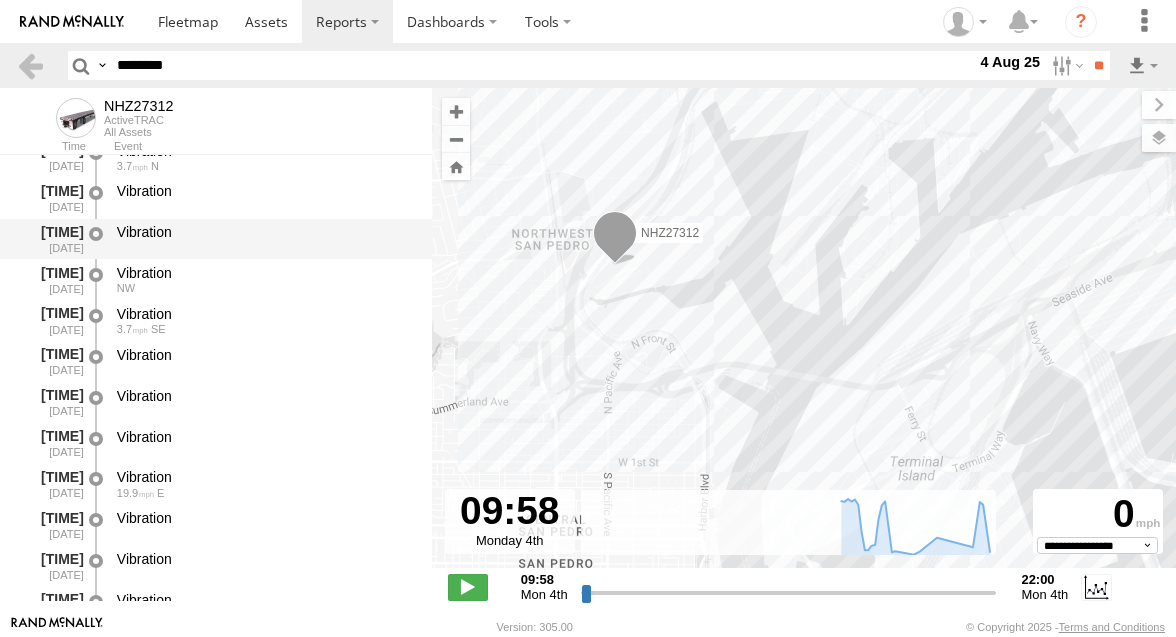 click on "Vibration" at bounding box center (265, 239) 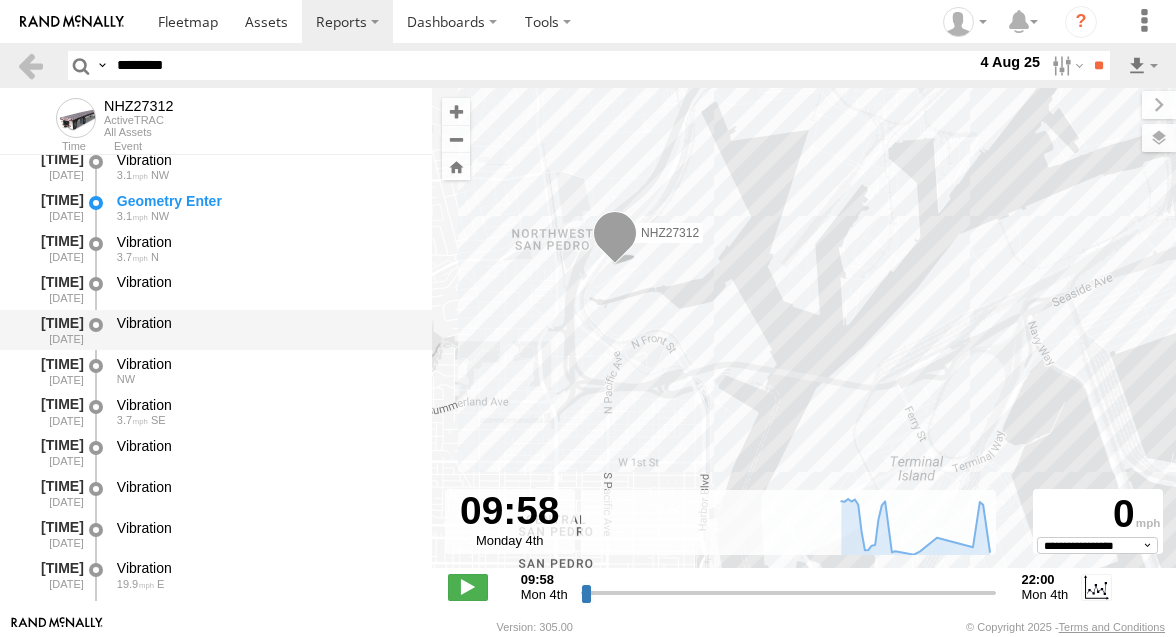 scroll, scrollTop: 942, scrollLeft: 0, axis: vertical 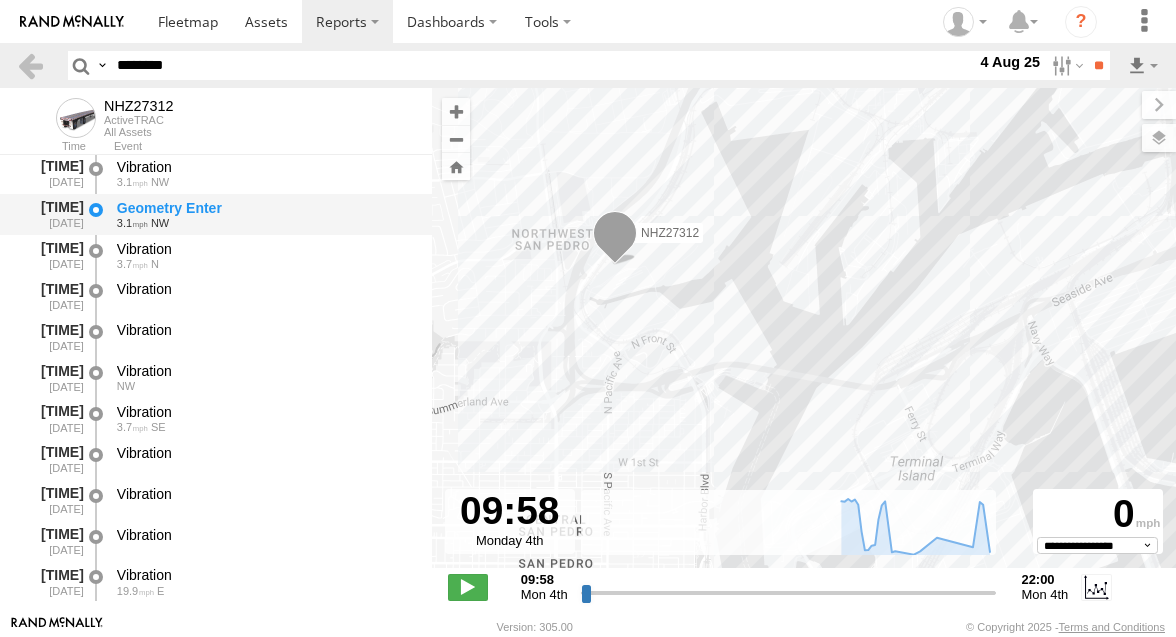 click on "[NUMBER] [DIRECTION]" at bounding box center [265, 223] 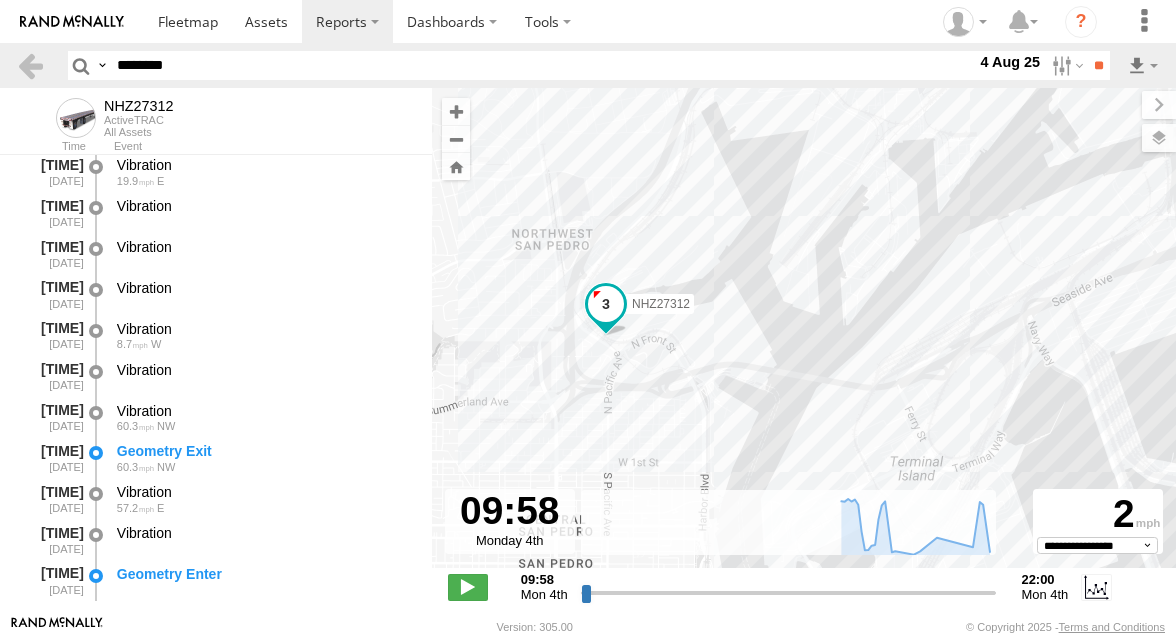 scroll, scrollTop: 1361, scrollLeft: 0, axis: vertical 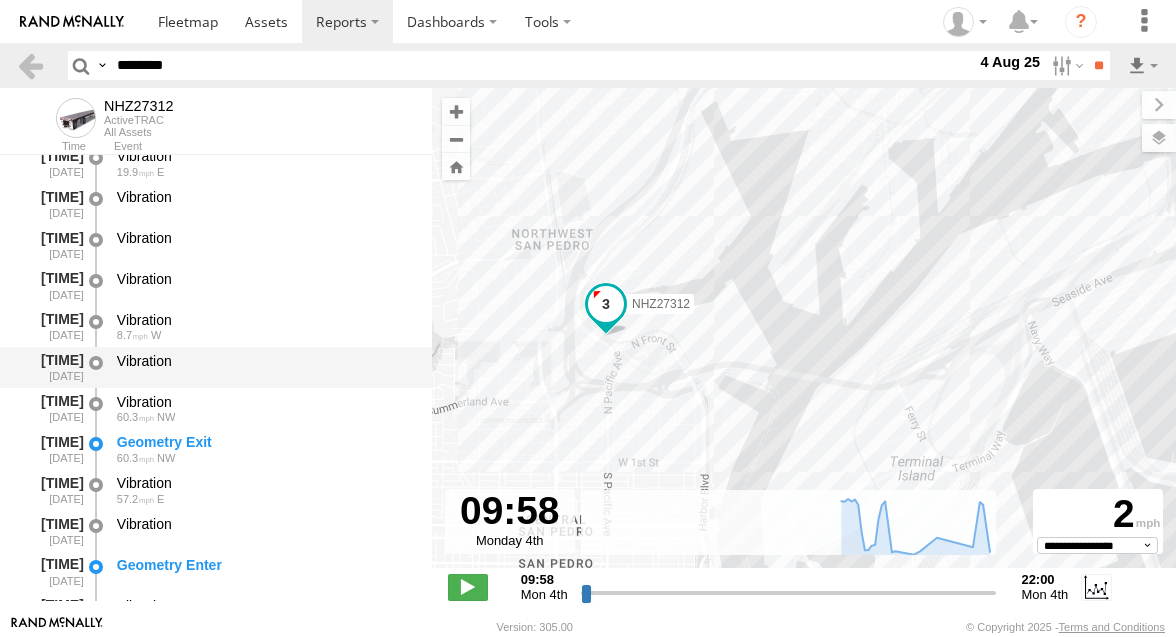 click on "Vibration" at bounding box center [265, 361] 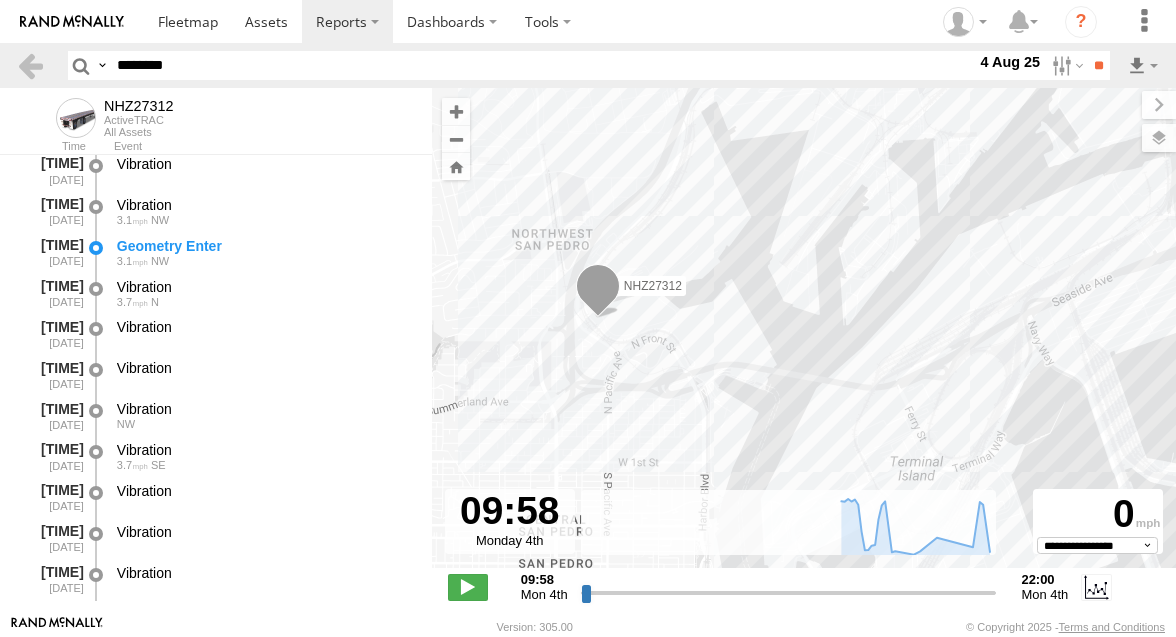 scroll, scrollTop: 843, scrollLeft: 0, axis: vertical 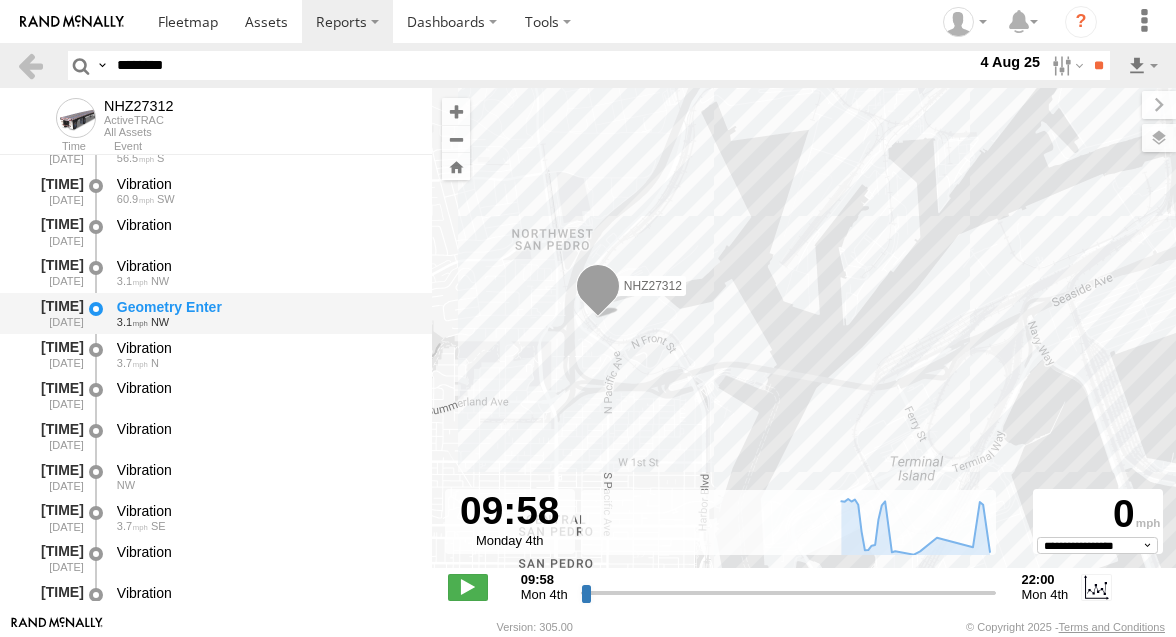 click on "Geometry Enter" at bounding box center (265, 307) 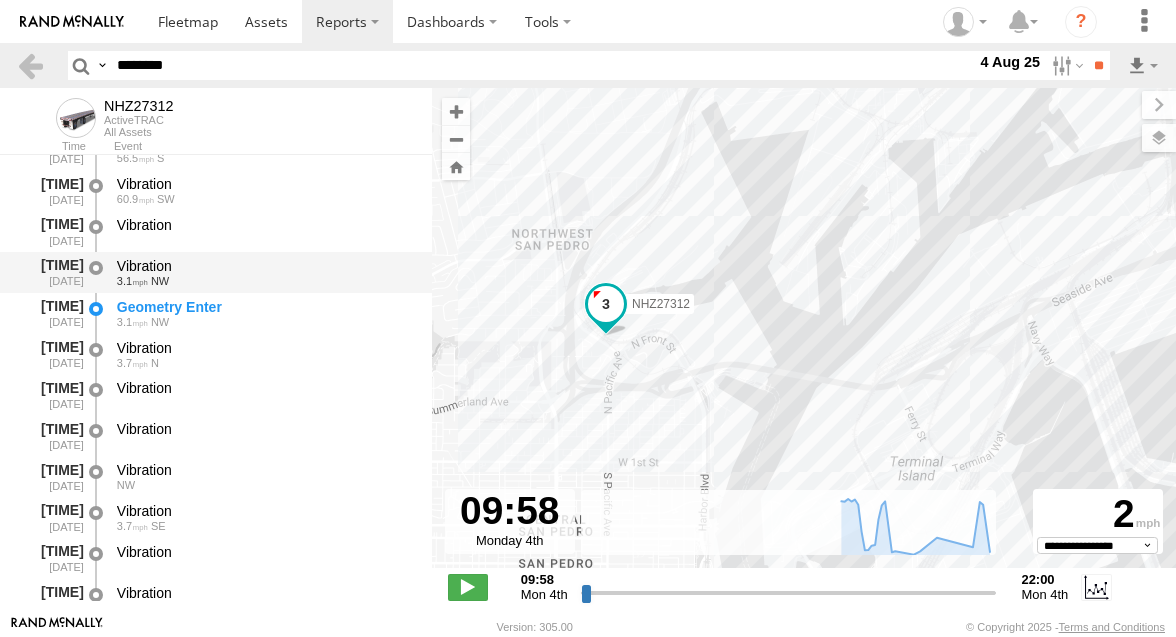 click on "[NUMBER] [DIRECTION]" at bounding box center [265, 281] 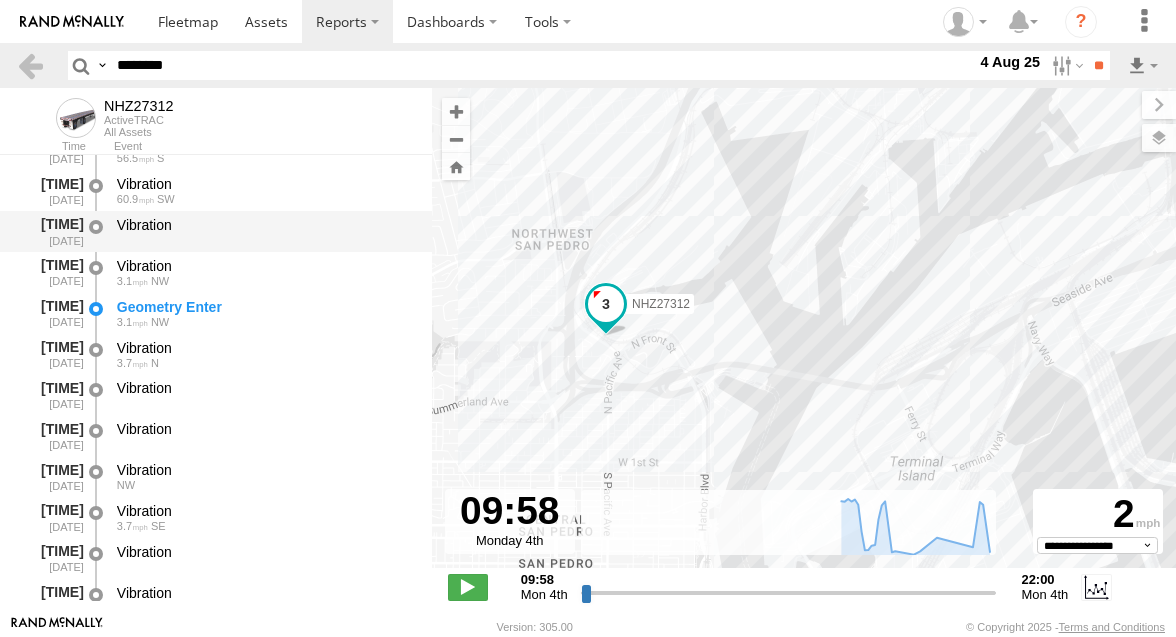 click on "Vibration" at bounding box center [265, 231] 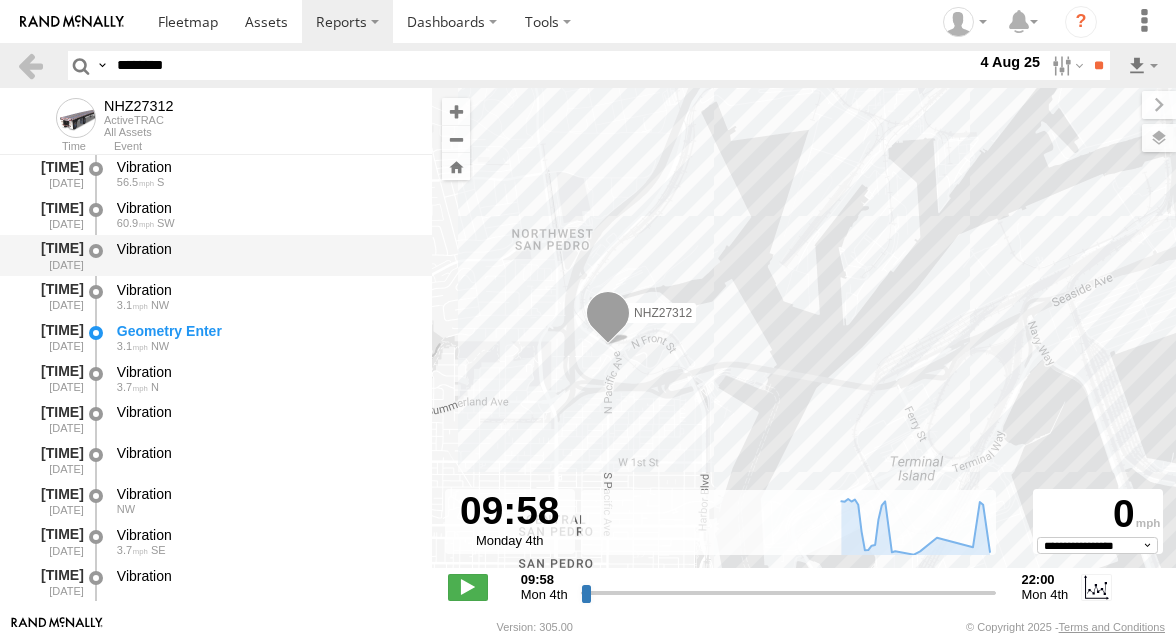 scroll, scrollTop: 811, scrollLeft: 0, axis: vertical 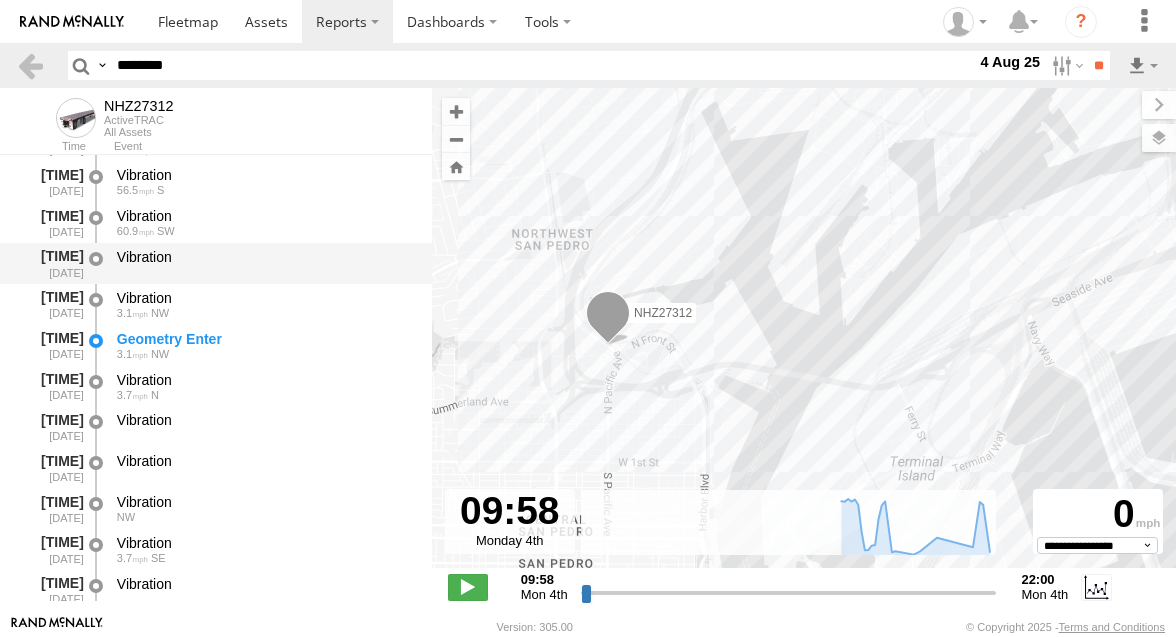 click on "[NUMBER] [DIRECTION]" at bounding box center (265, 231) 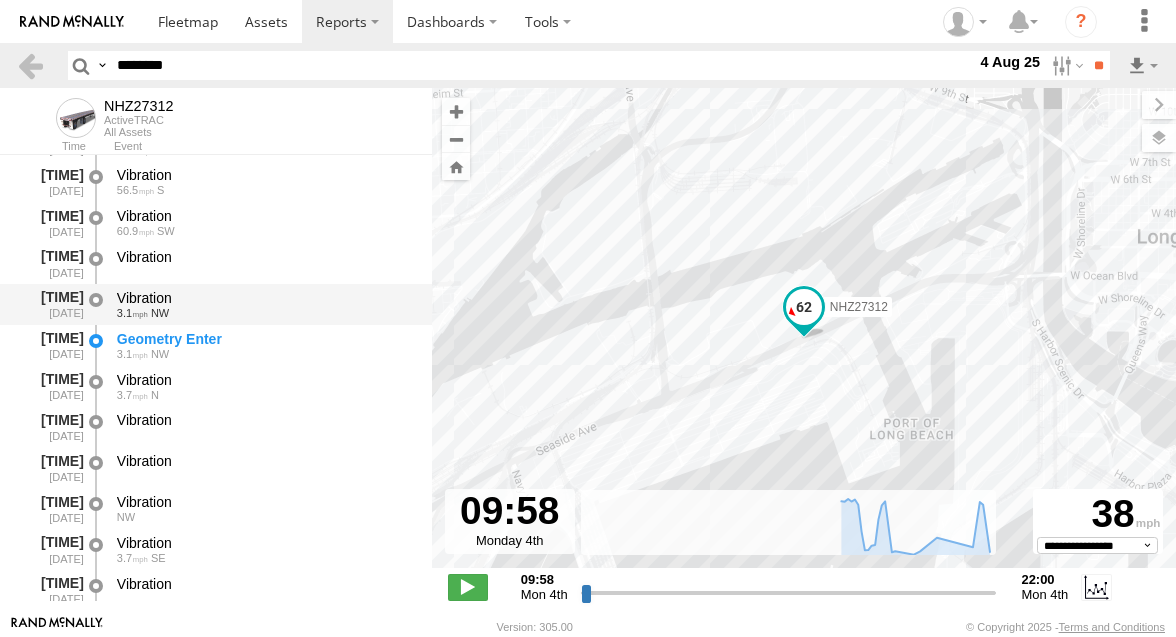 click on "Vibration" at bounding box center (265, 298) 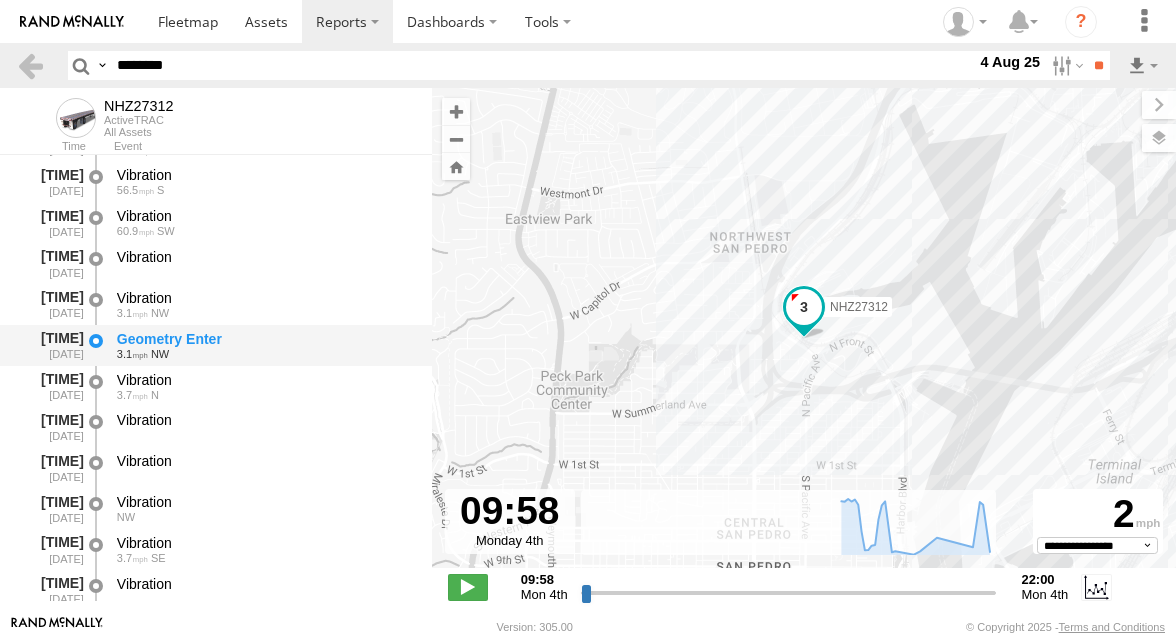 click on "Geometry Enter" at bounding box center (265, 339) 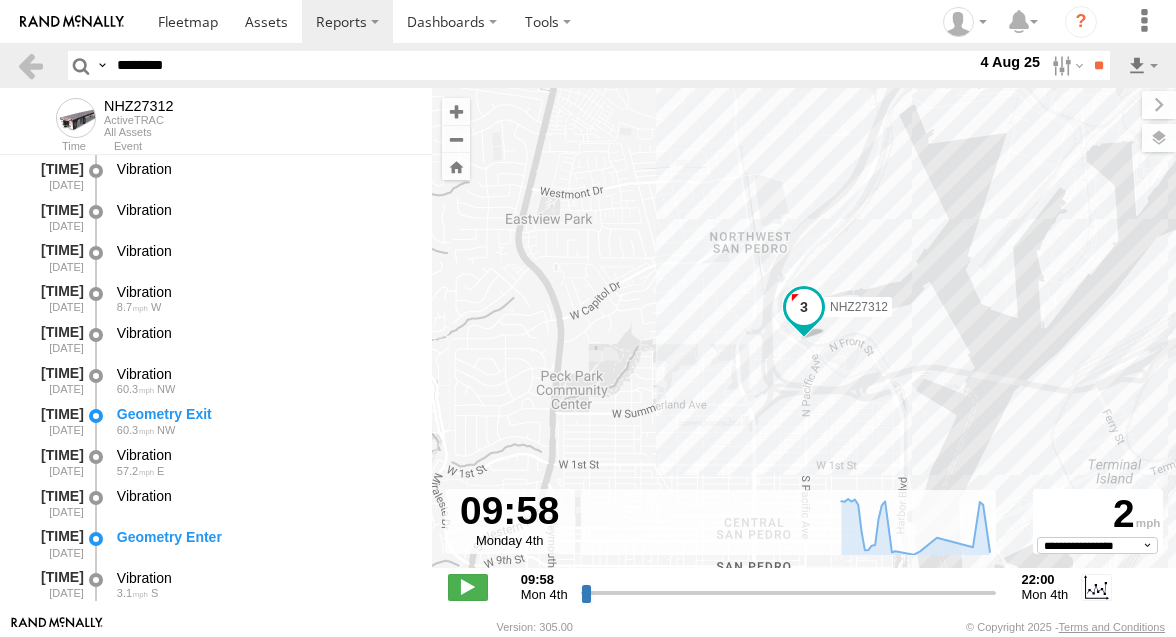 scroll, scrollTop: 1392, scrollLeft: 0, axis: vertical 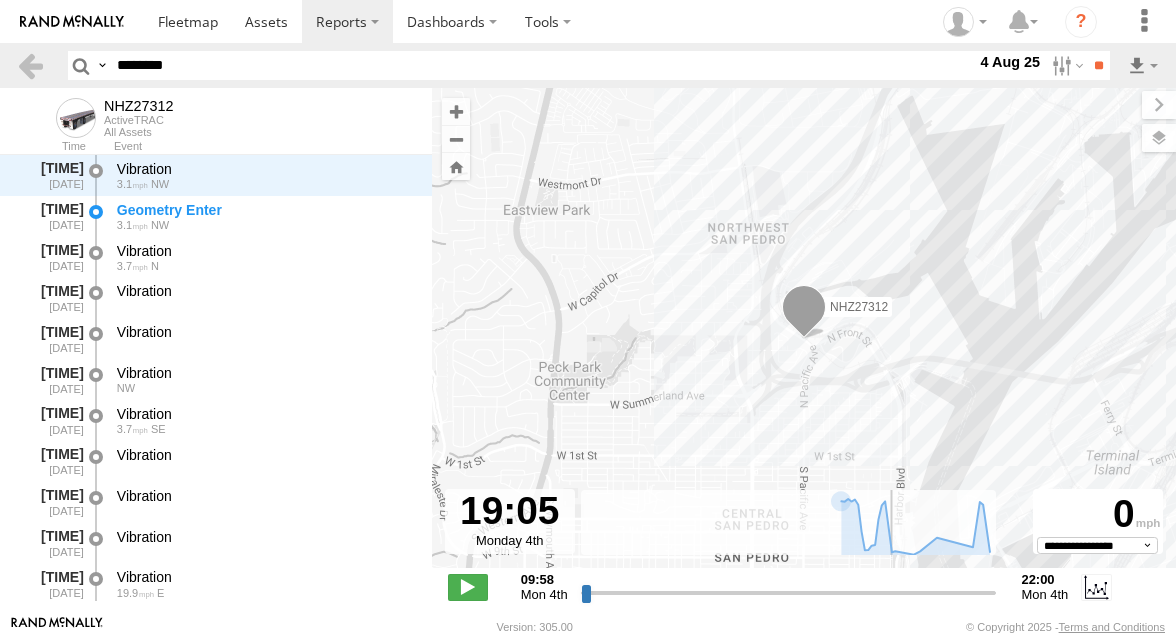 drag, startPoint x: 586, startPoint y: 592, endPoint x: 890, endPoint y: 573, distance: 304.59317 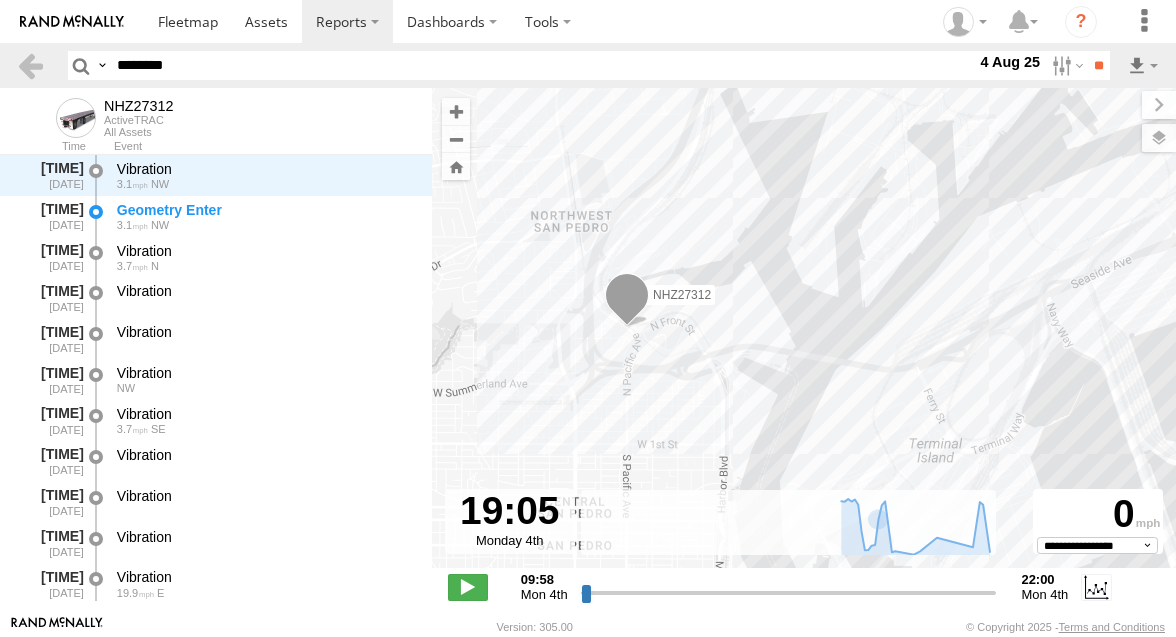 drag, startPoint x: 829, startPoint y: 379, endPoint x: 607, endPoint y: 360, distance: 222.81158 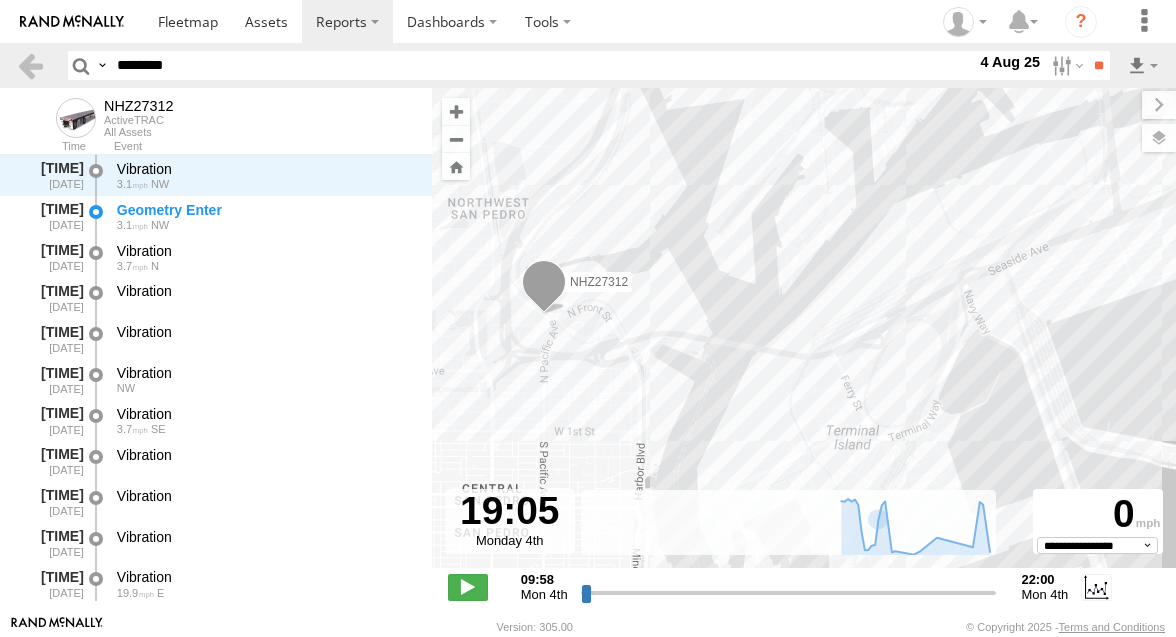 drag, startPoint x: 576, startPoint y: 263, endPoint x: 576, endPoint y: 356, distance: 93 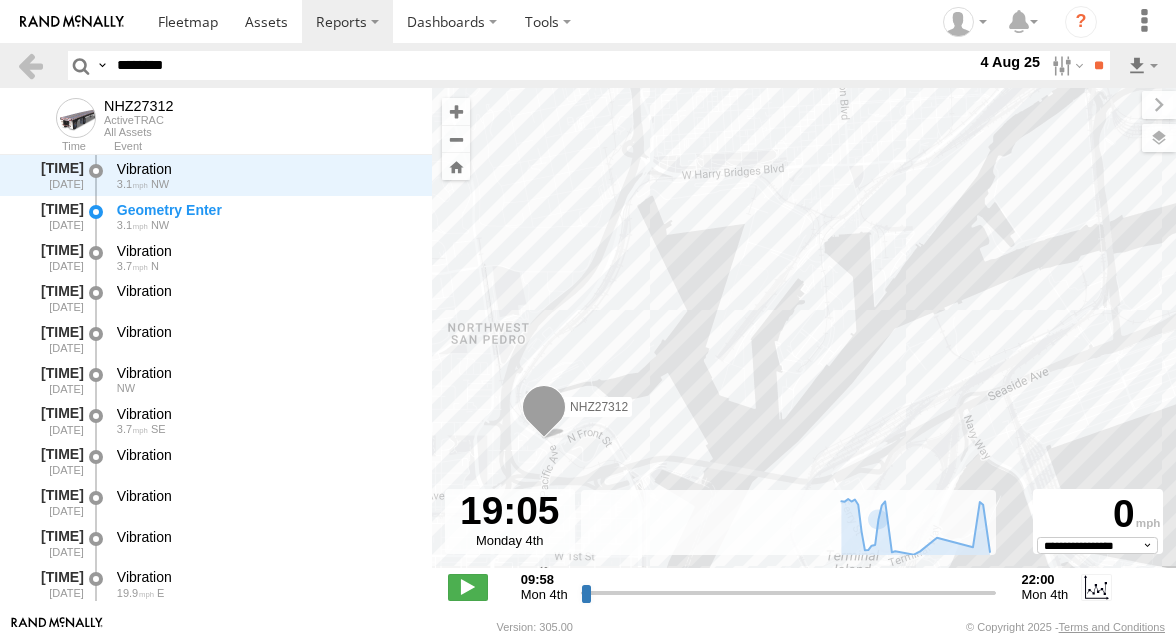 click on "NHZ27312" at bounding box center (804, 338) 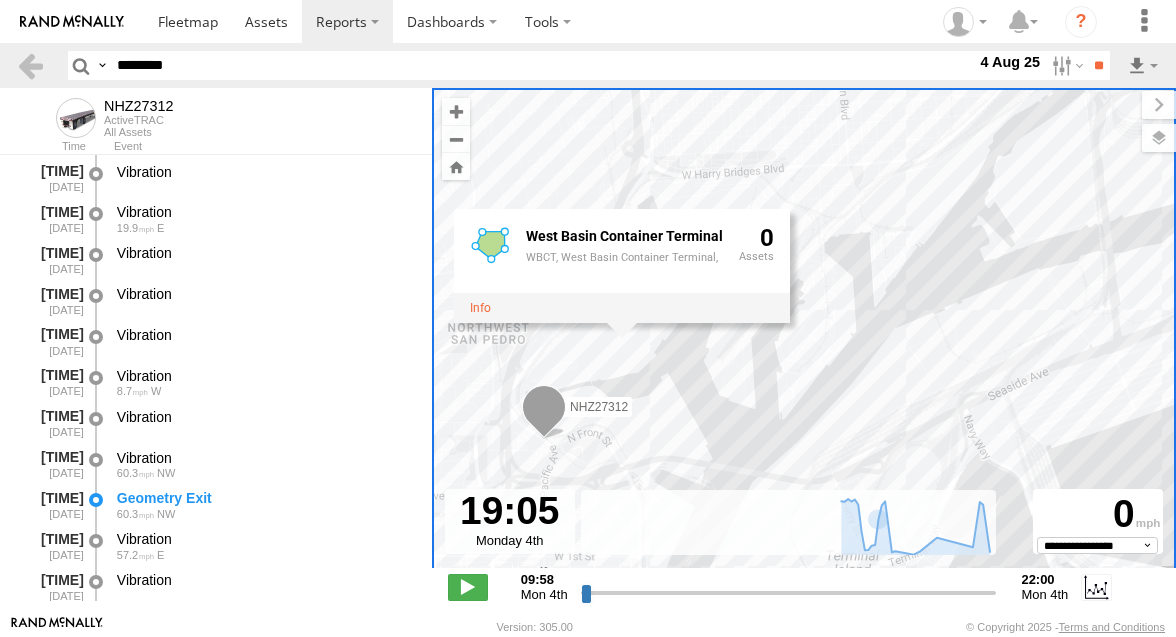 scroll, scrollTop: 1312, scrollLeft: 0, axis: vertical 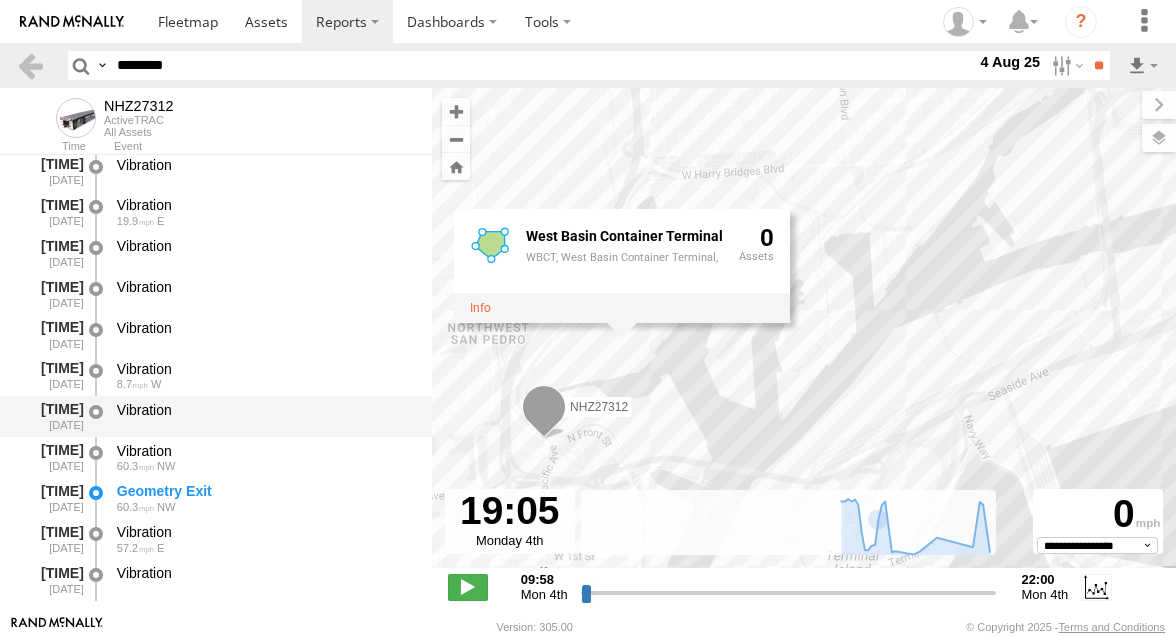 click on "Vibration" at bounding box center [265, 410] 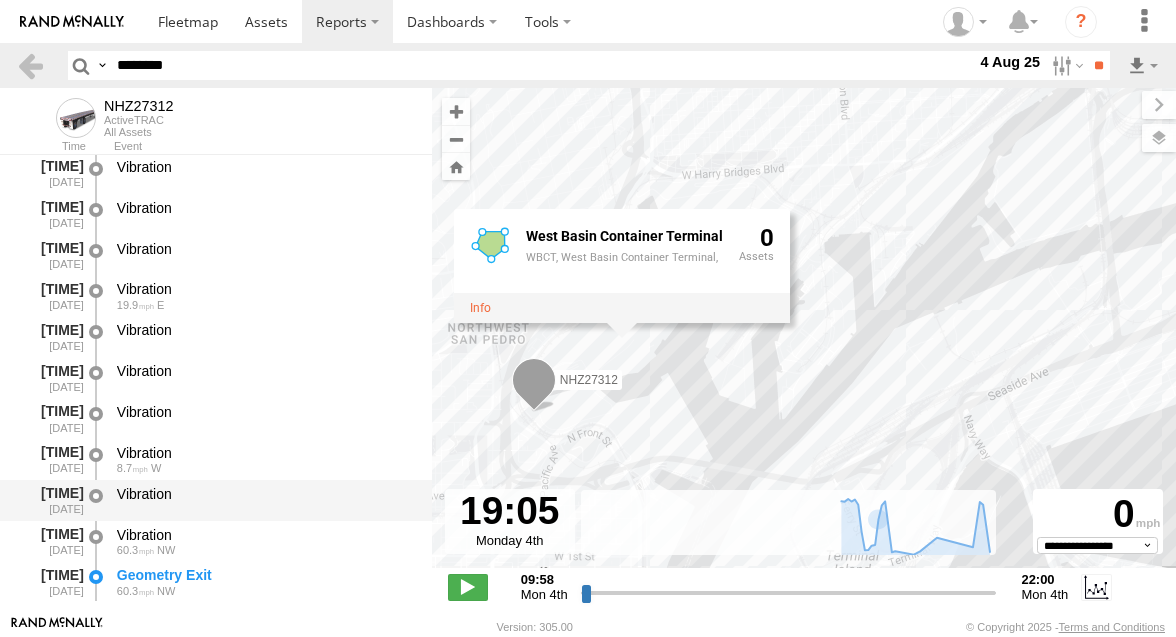 scroll, scrollTop: 1232, scrollLeft: 0, axis: vertical 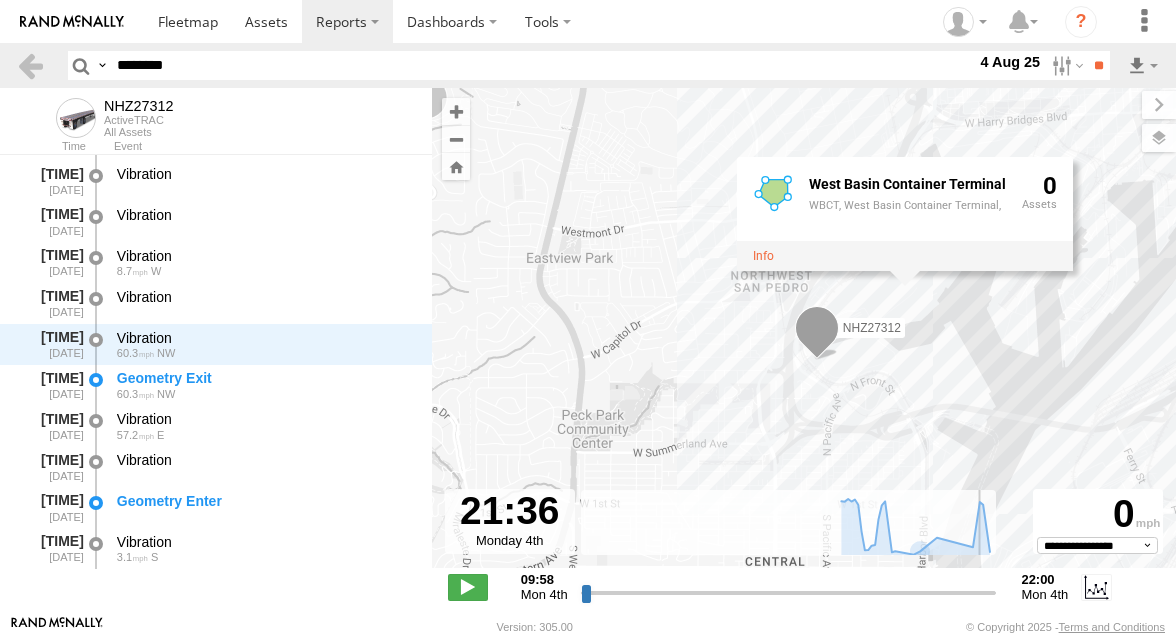 drag, startPoint x: 890, startPoint y: 592, endPoint x: 975, endPoint y: 583, distance: 85.47514 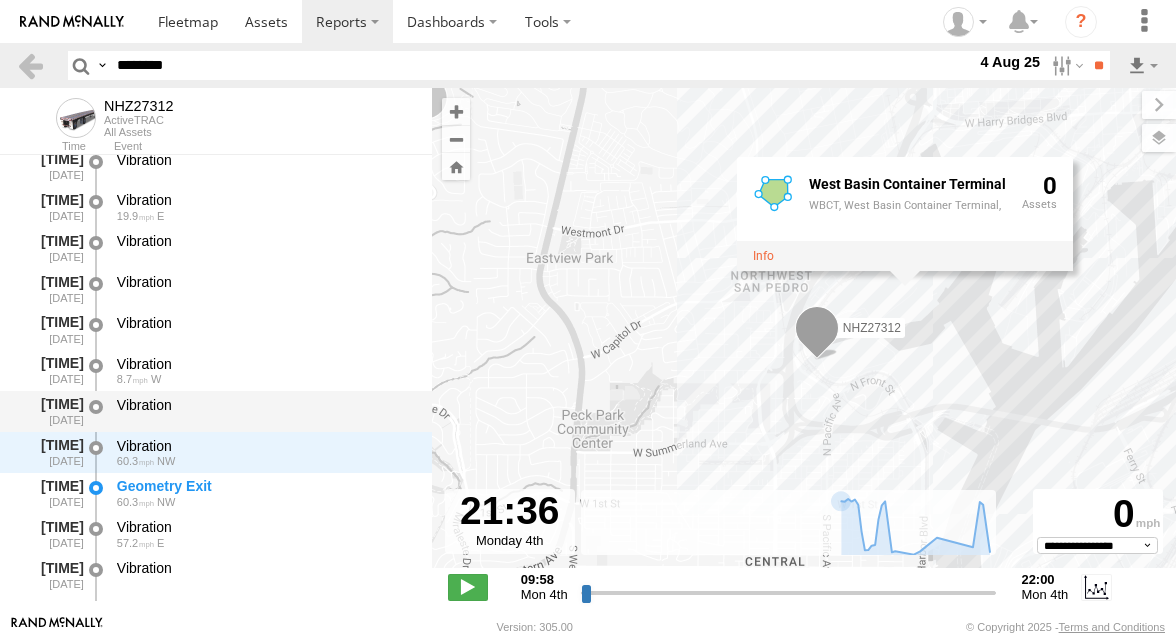 scroll, scrollTop: 1316, scrollLeft: 0, axis: vertical 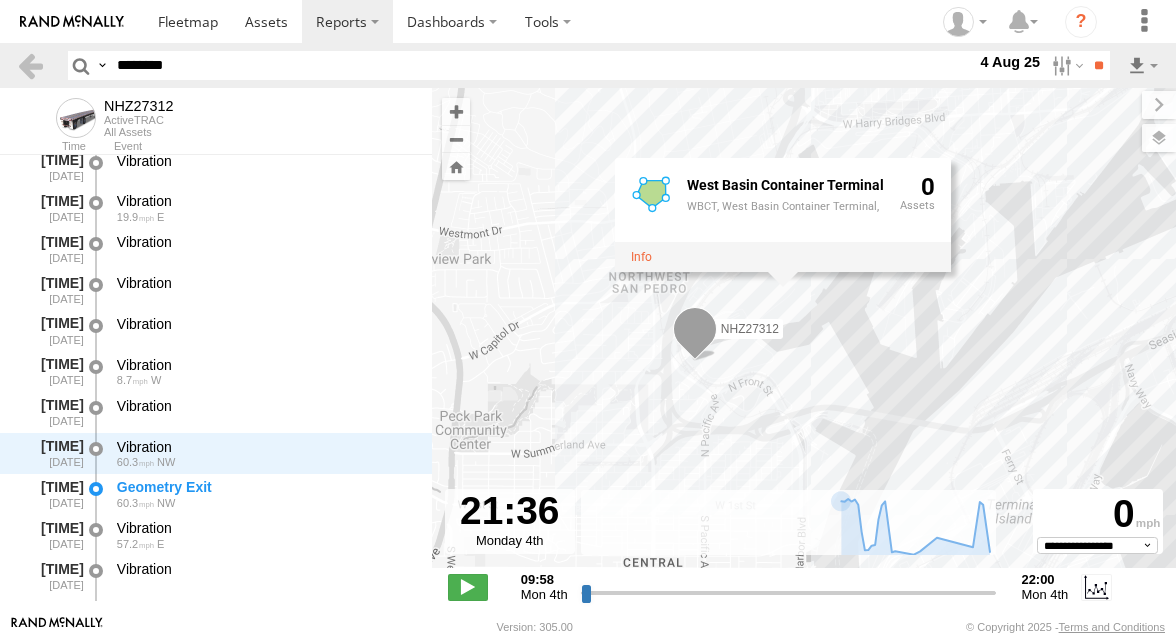 drag, startPoint x: 739, startPoint y: 371, endPoint x: 611, endPoint y: 368, distance: 128.03516 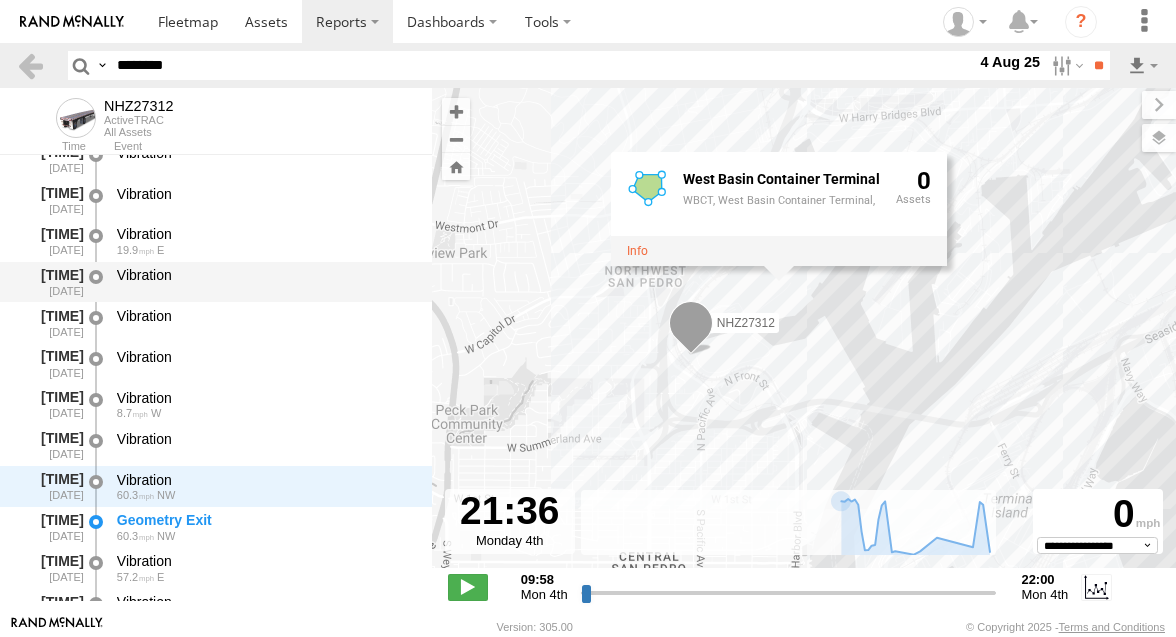 scroll, scrollTop: 1286, scrollLeft: 0, axis: vertical 